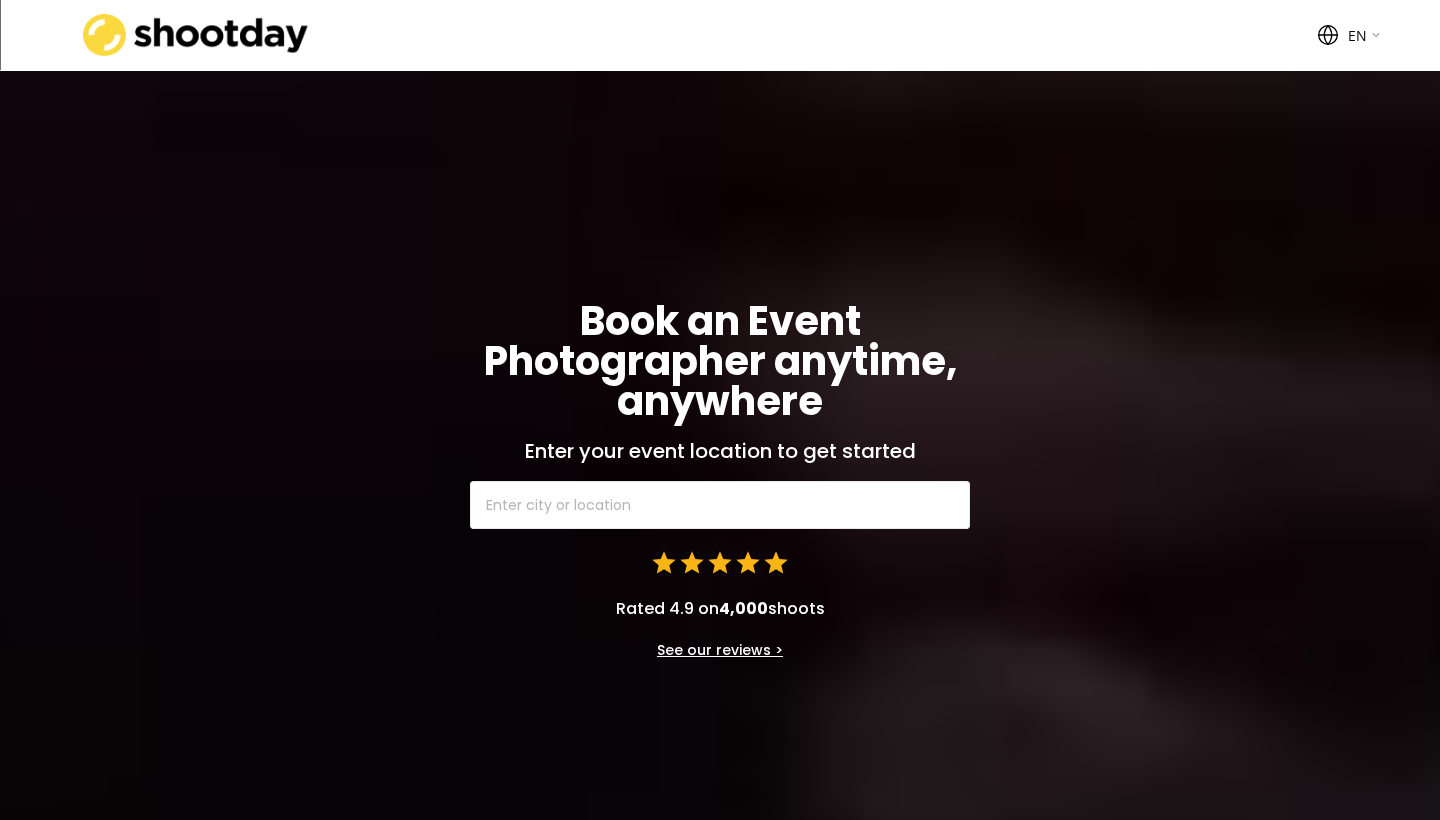 select on ""en"" 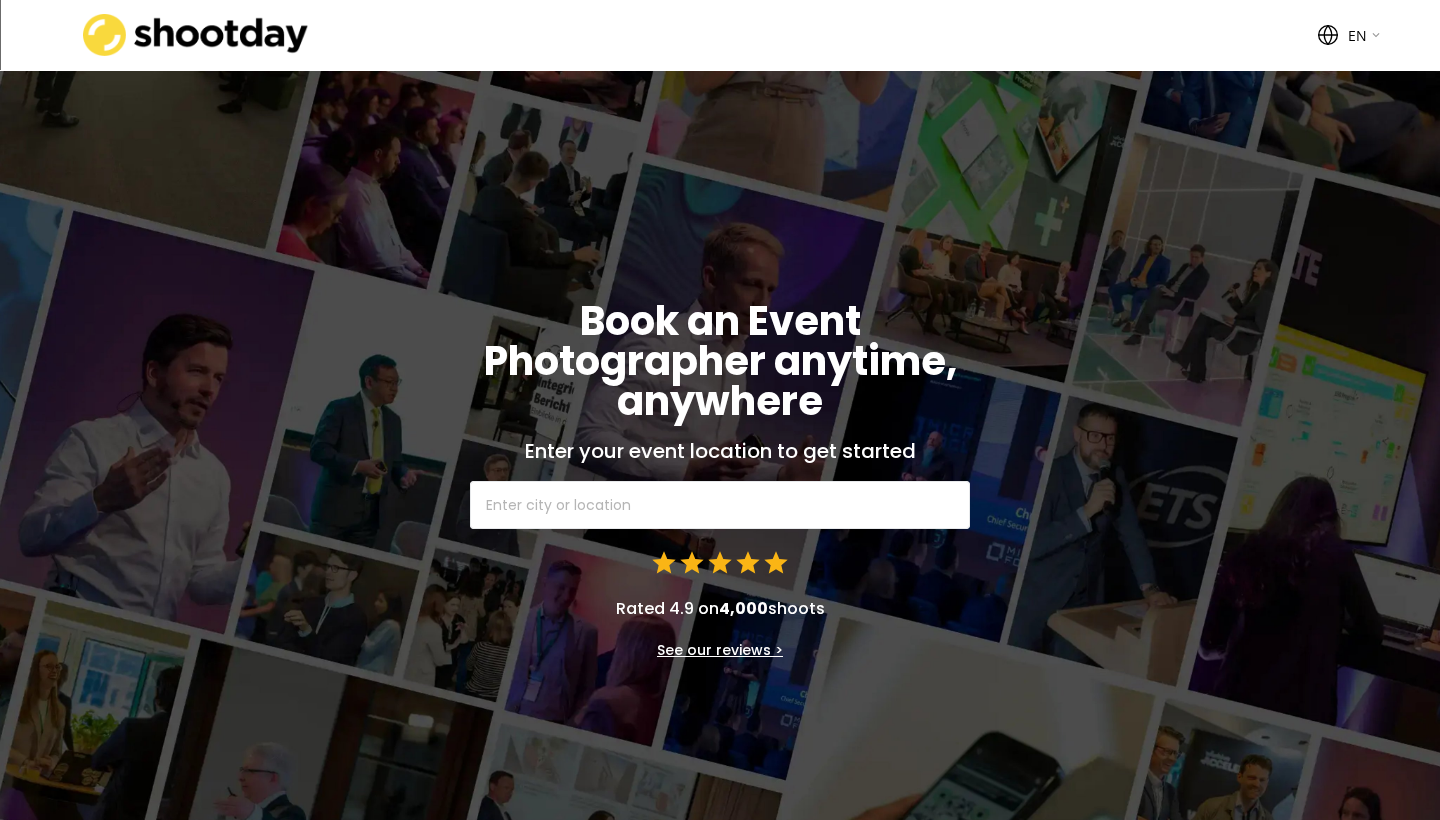 click at bounding box center (720, 505) 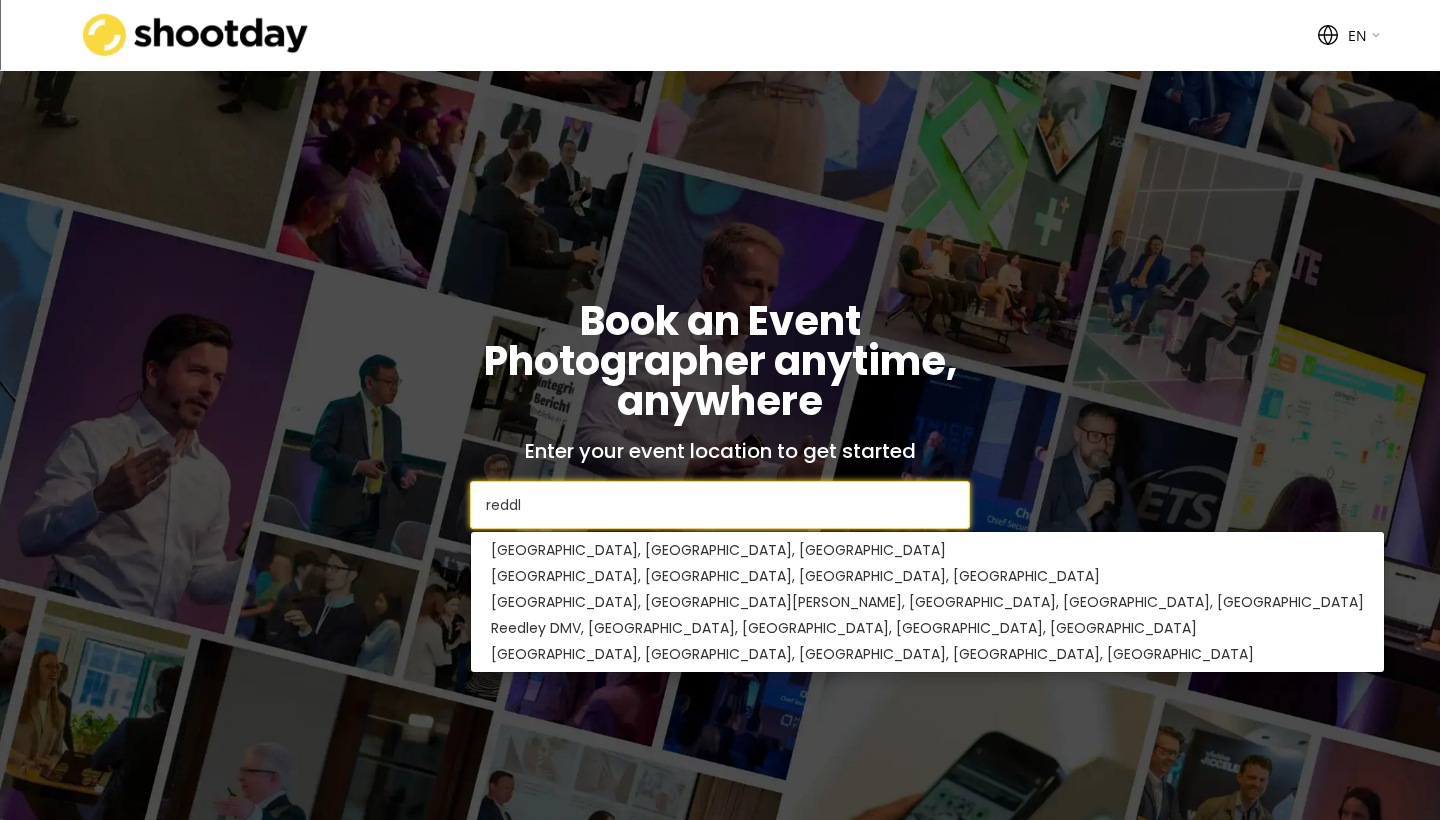 type on "[PERSON_NAME]" 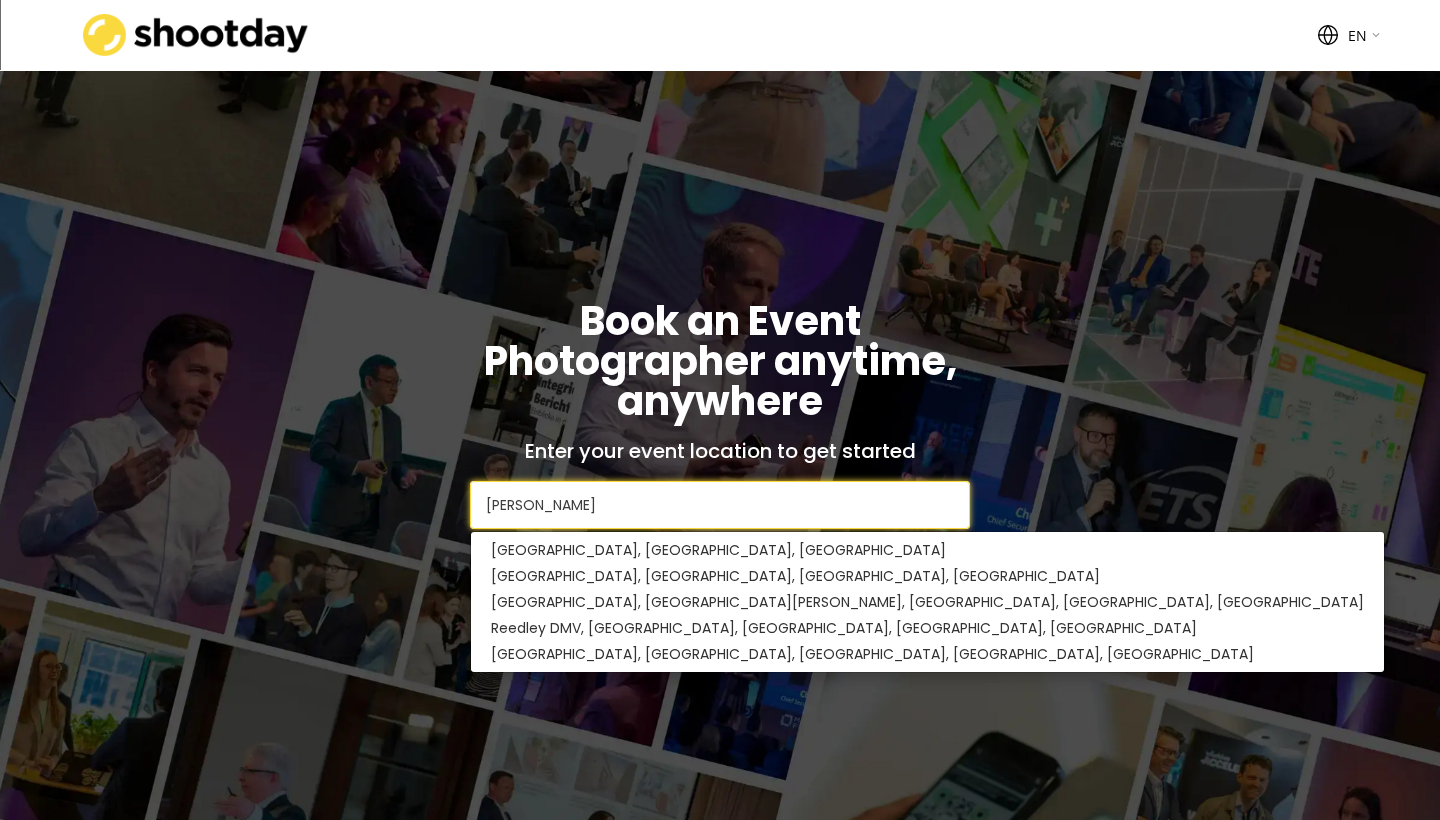 type on "redding, [GEOGRAPHIC_DATA], [GEOGRAPHIC_DATA]" 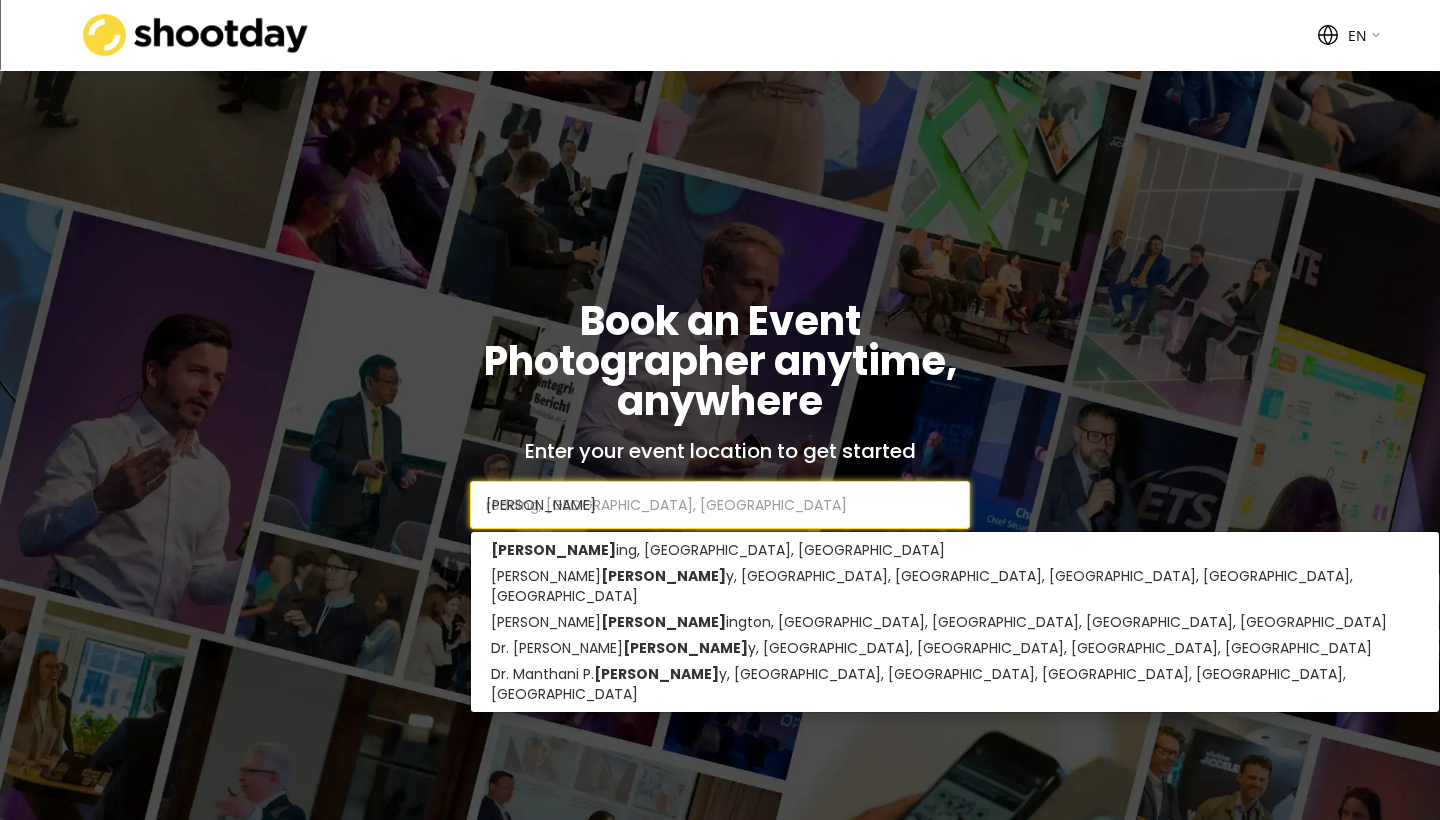 type on "red" 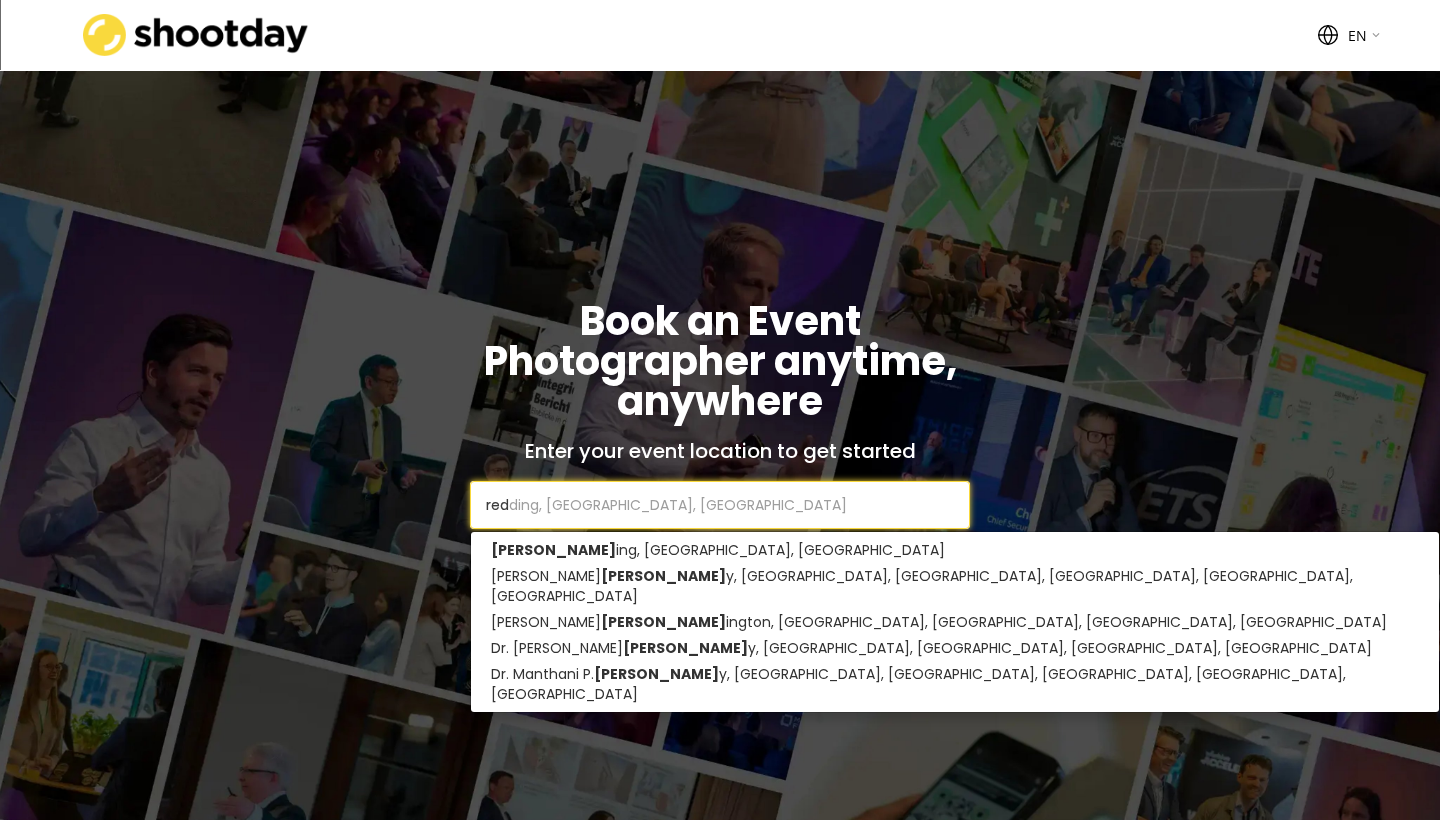 type on "red Lobster" 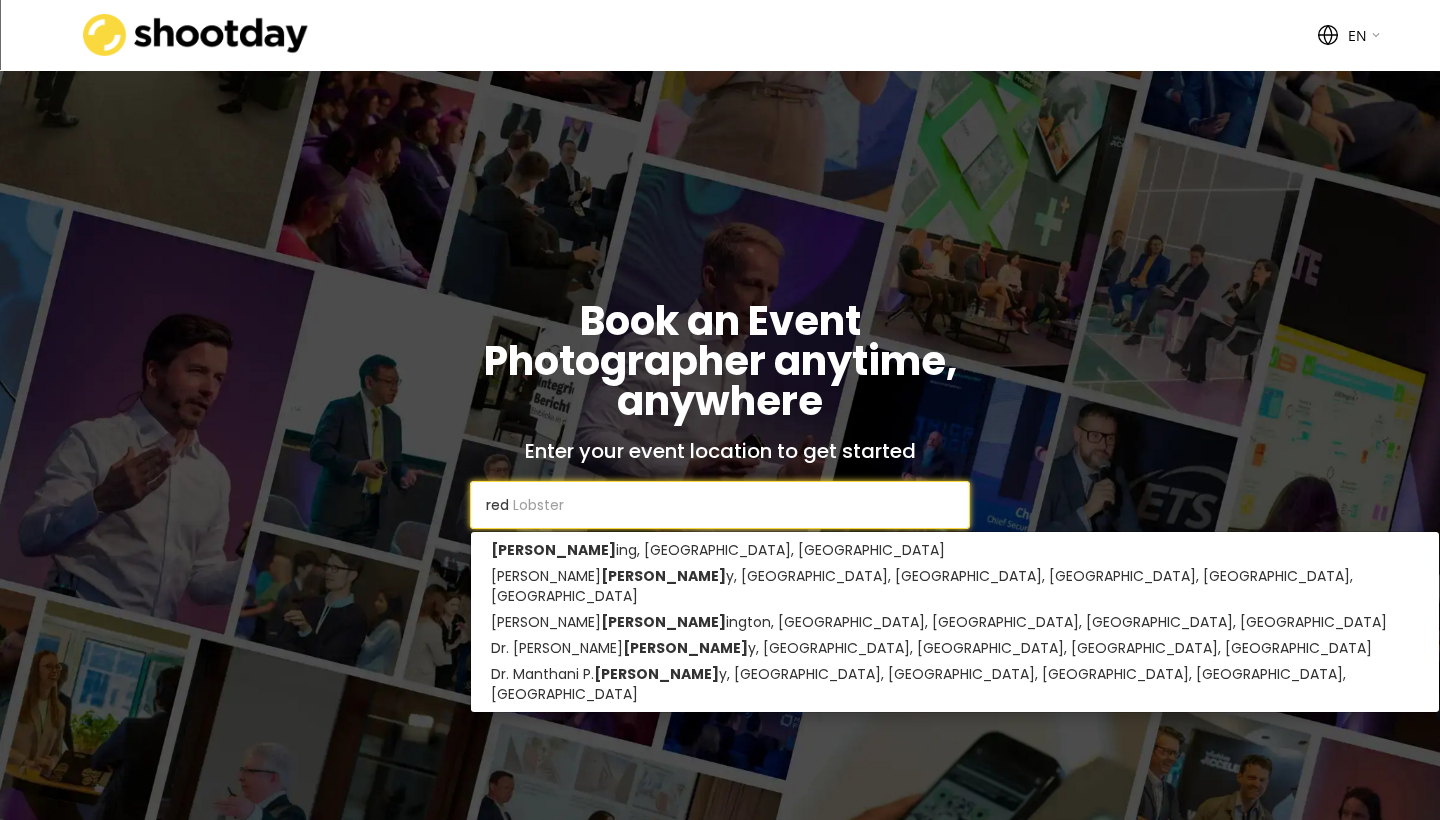 type on "re" 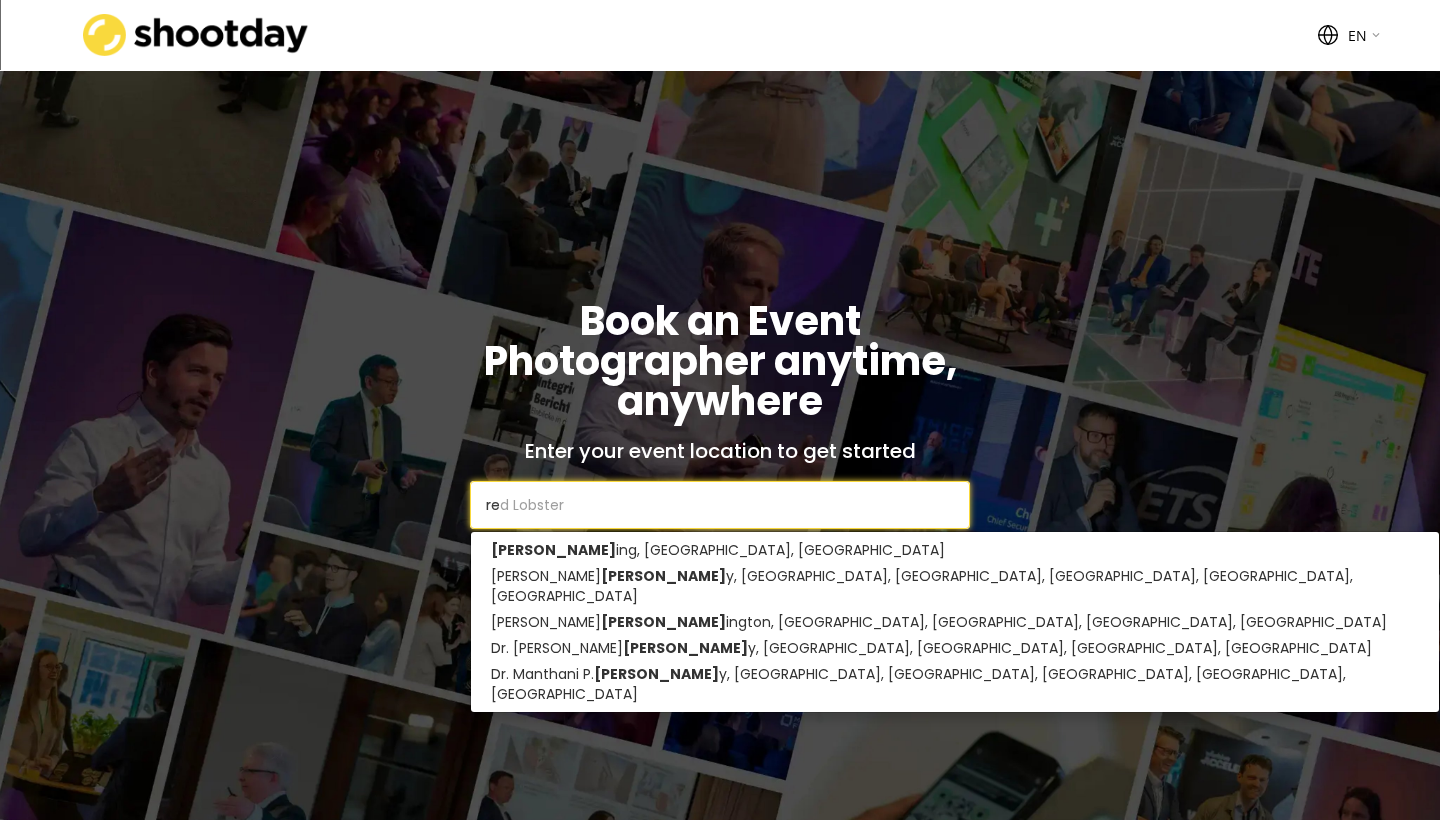 type on "restaurants" 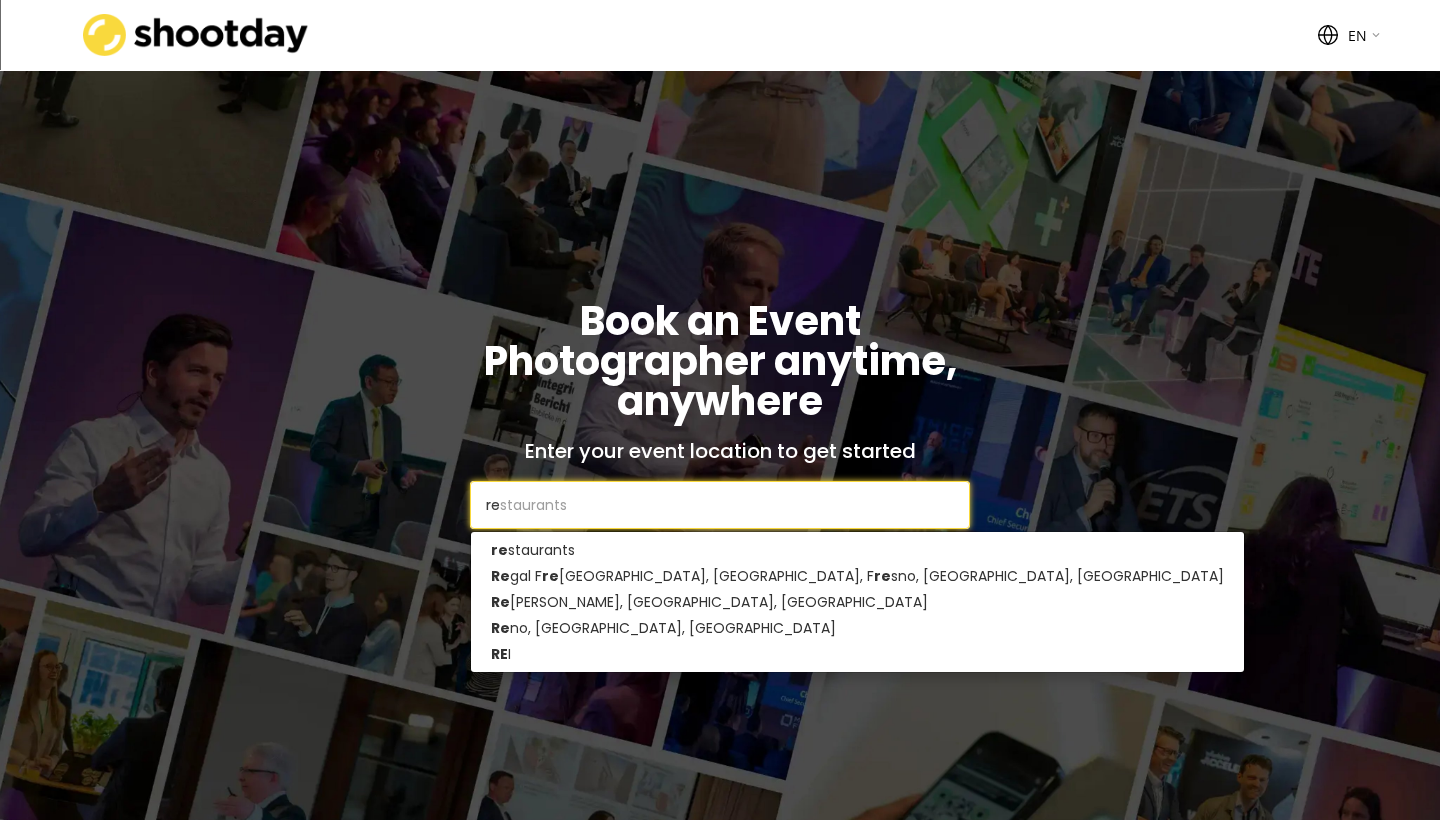 type 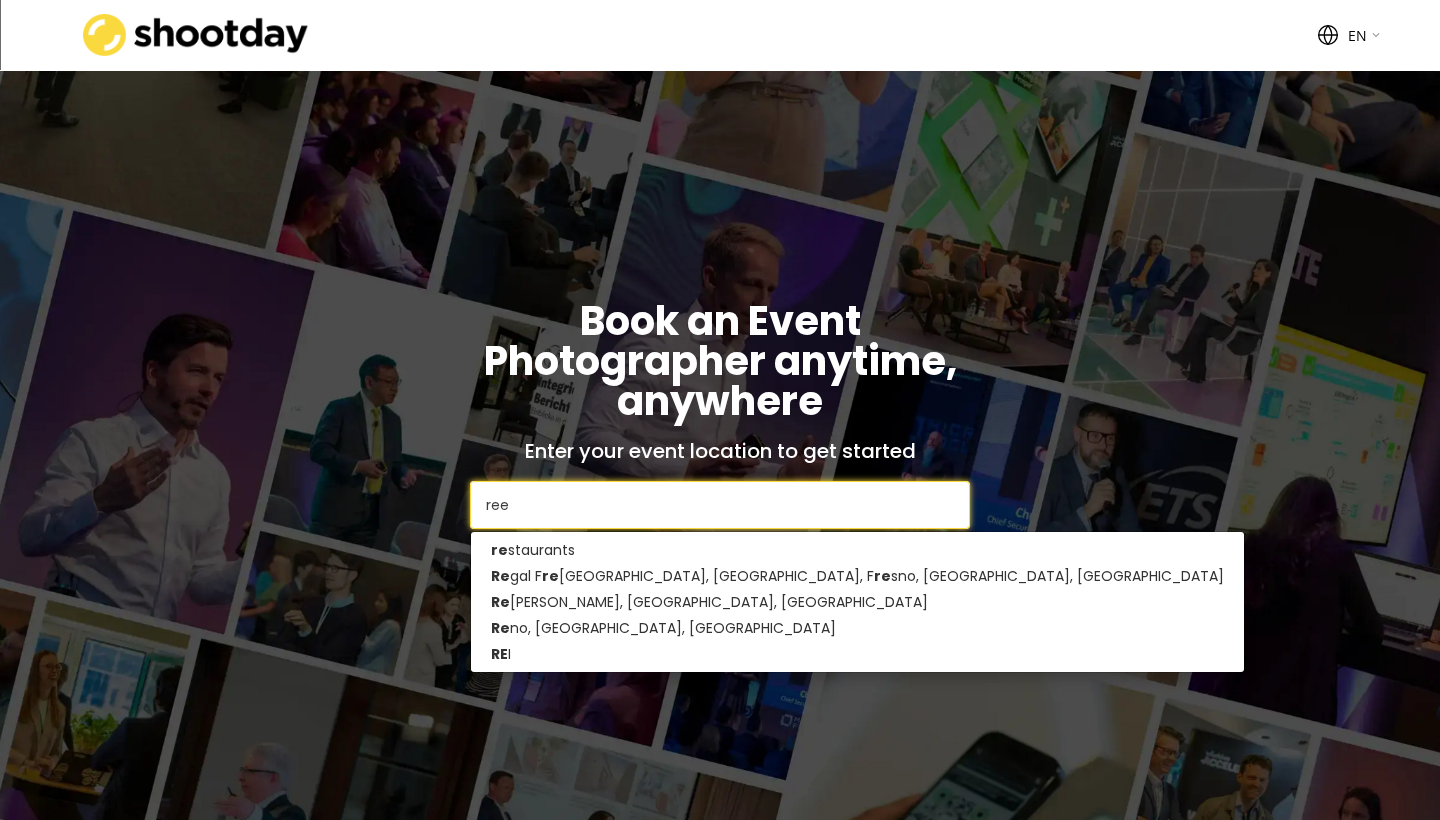 type on "reedley, [GEOGRAPHIC_DATA], [GEOGRAPHIC_DATA]" 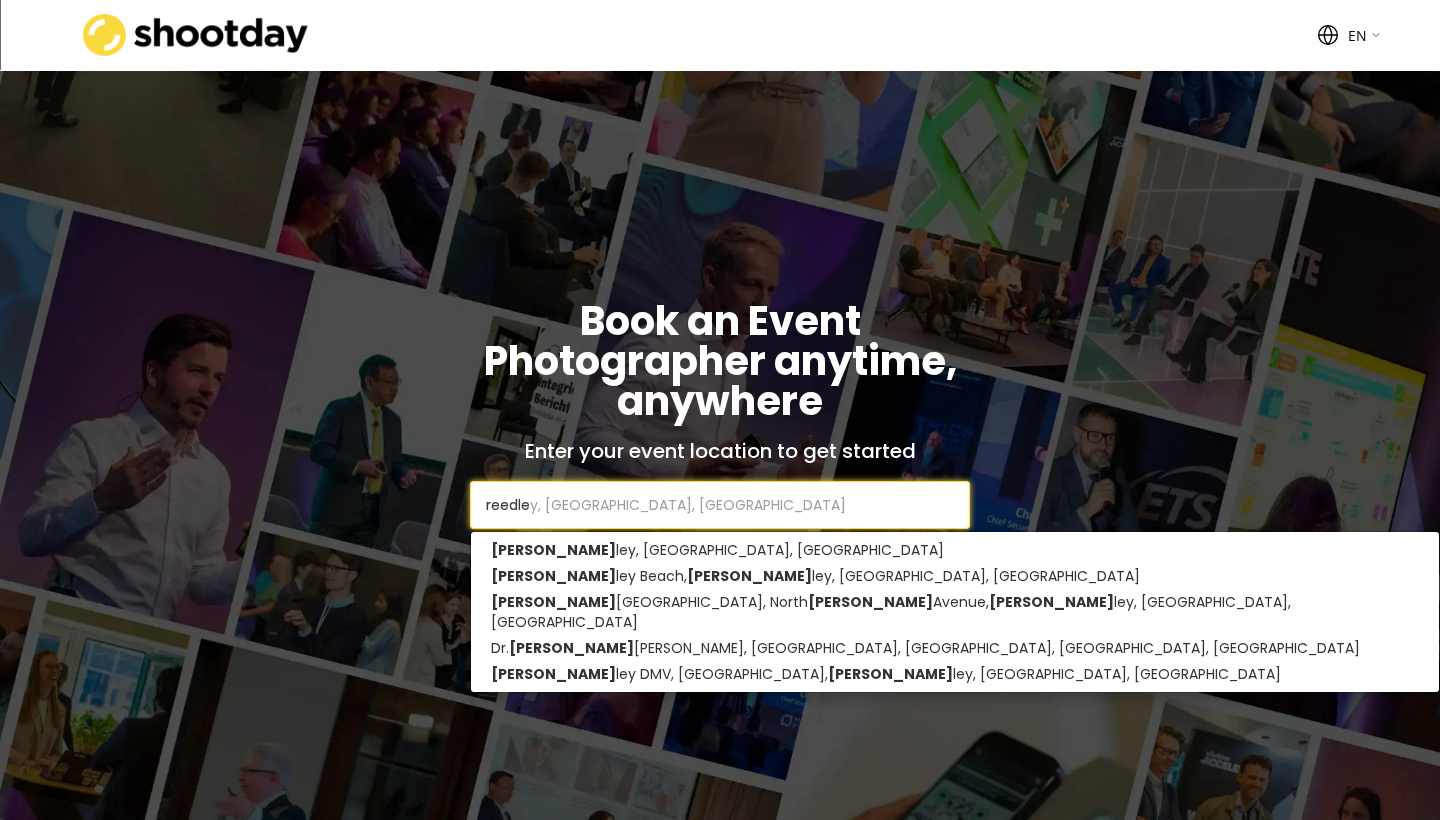 type on "reedley" 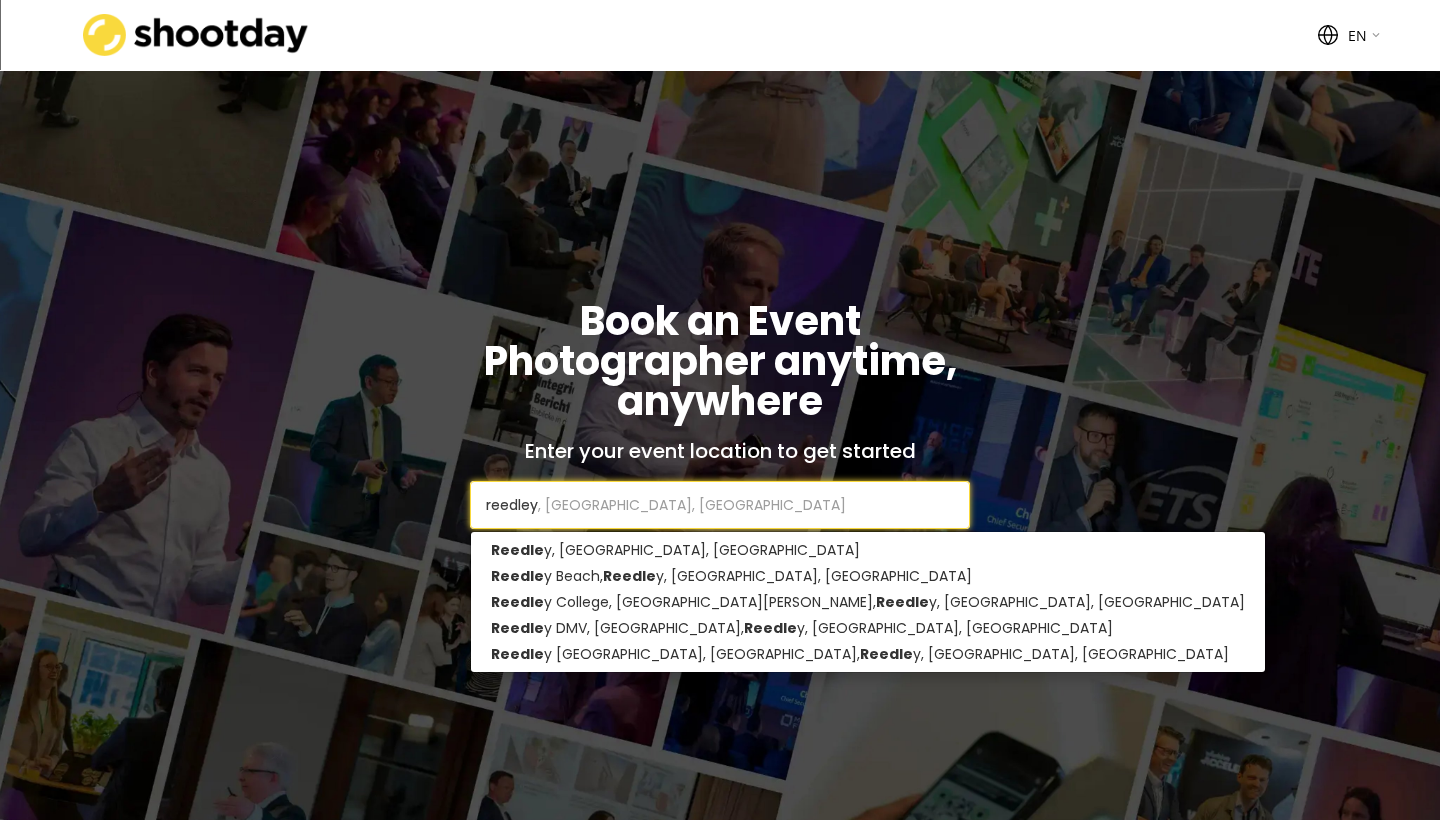 type 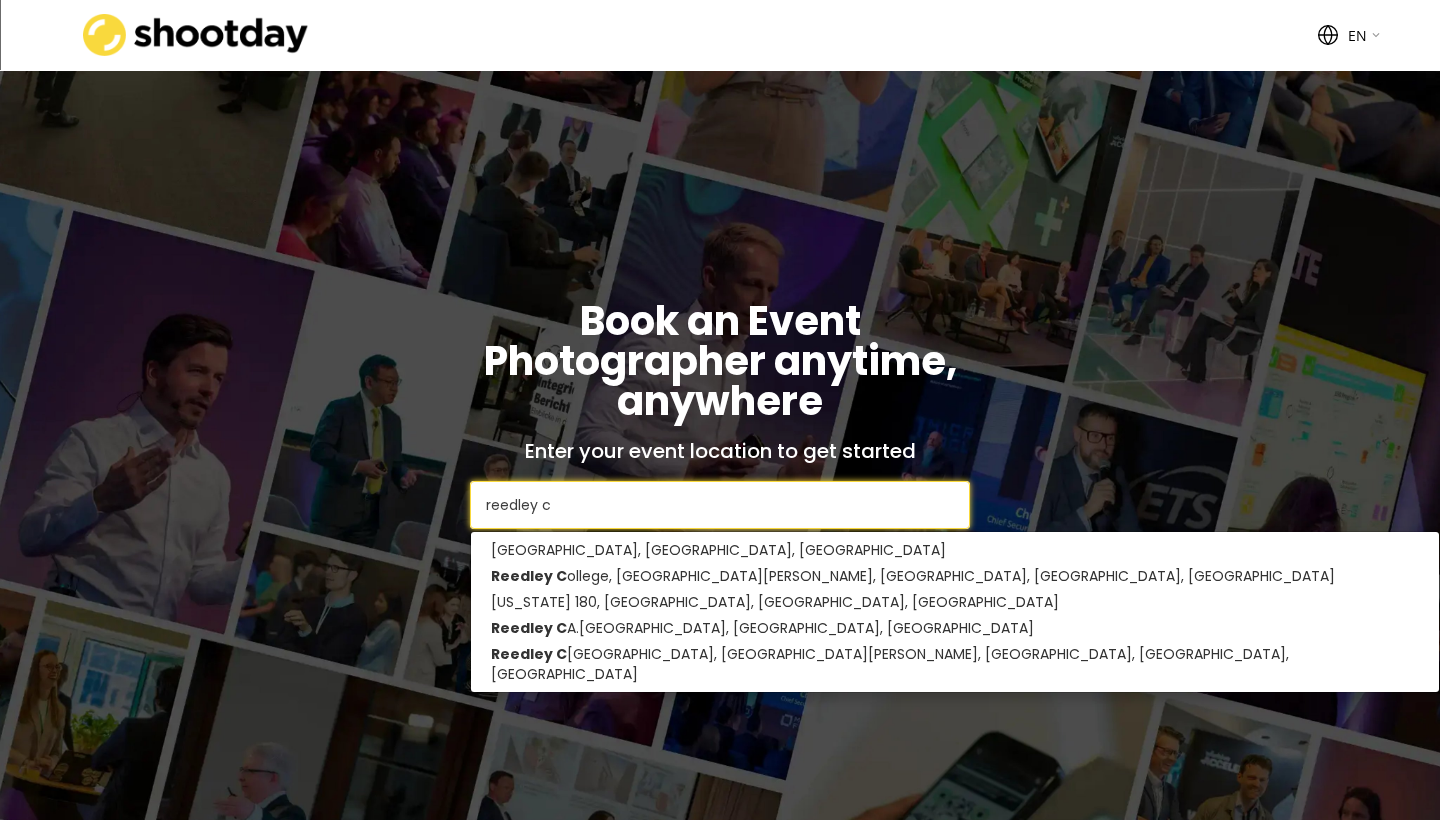 type on "reedley co" 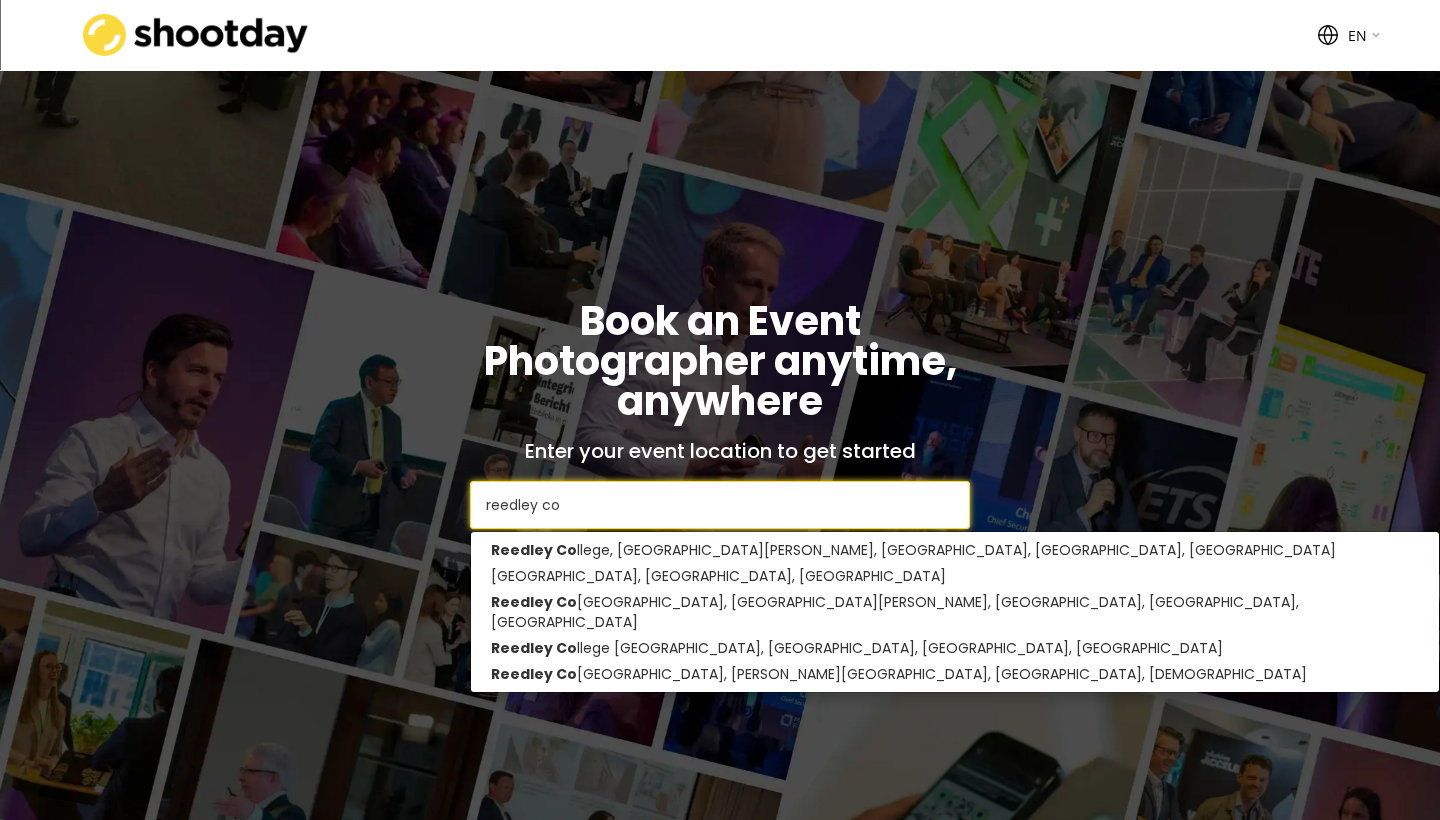 type on "[GEOGRAPHIC_DATA], [GEOGRAPHIC_DATA][PERSON_NAME], [GEOGRAPHIC_DATA], [GEOGRAPHIC_DATA], [GEOGRAPHIC_DATA]" 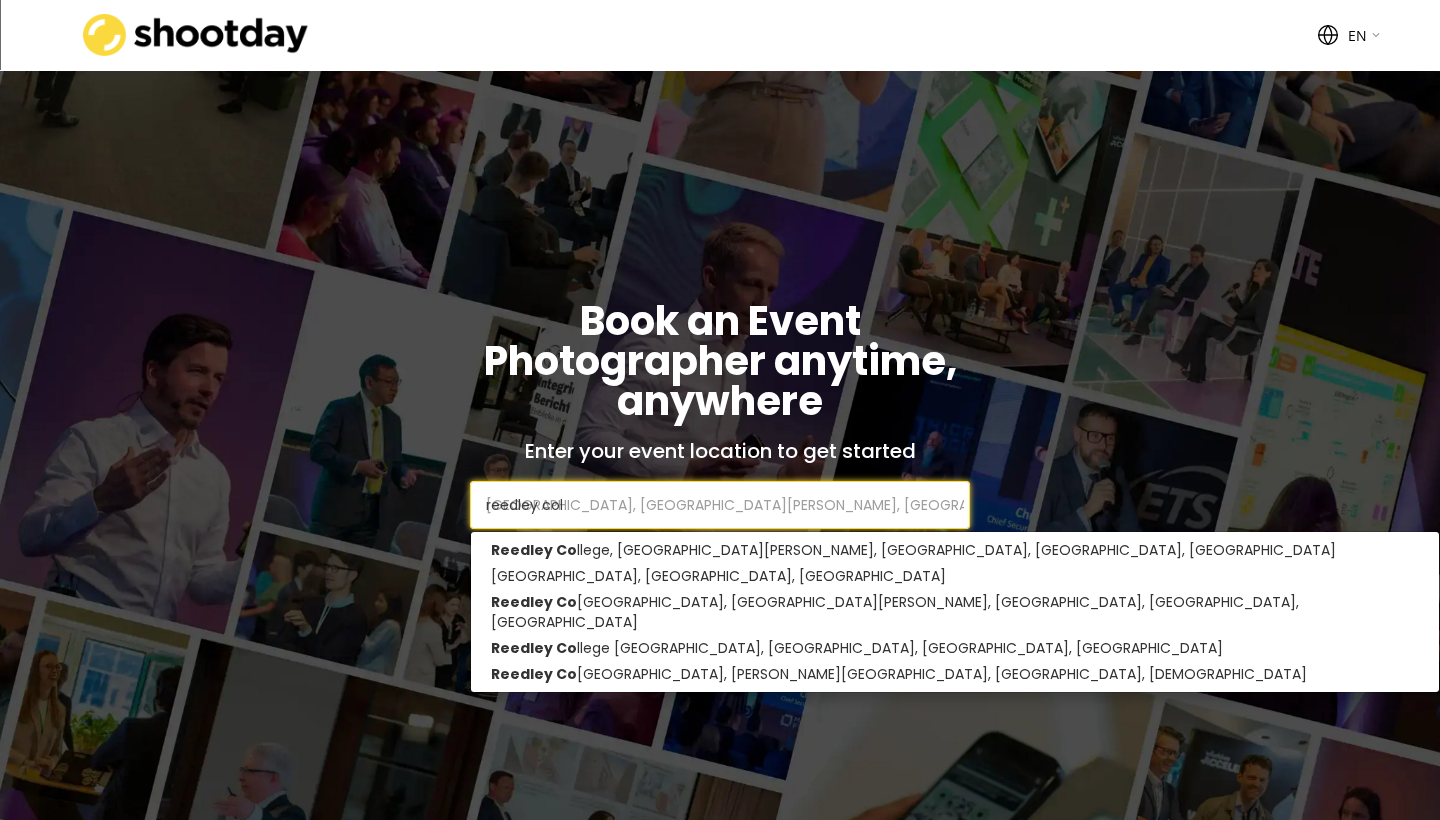 type on "reedley coll" 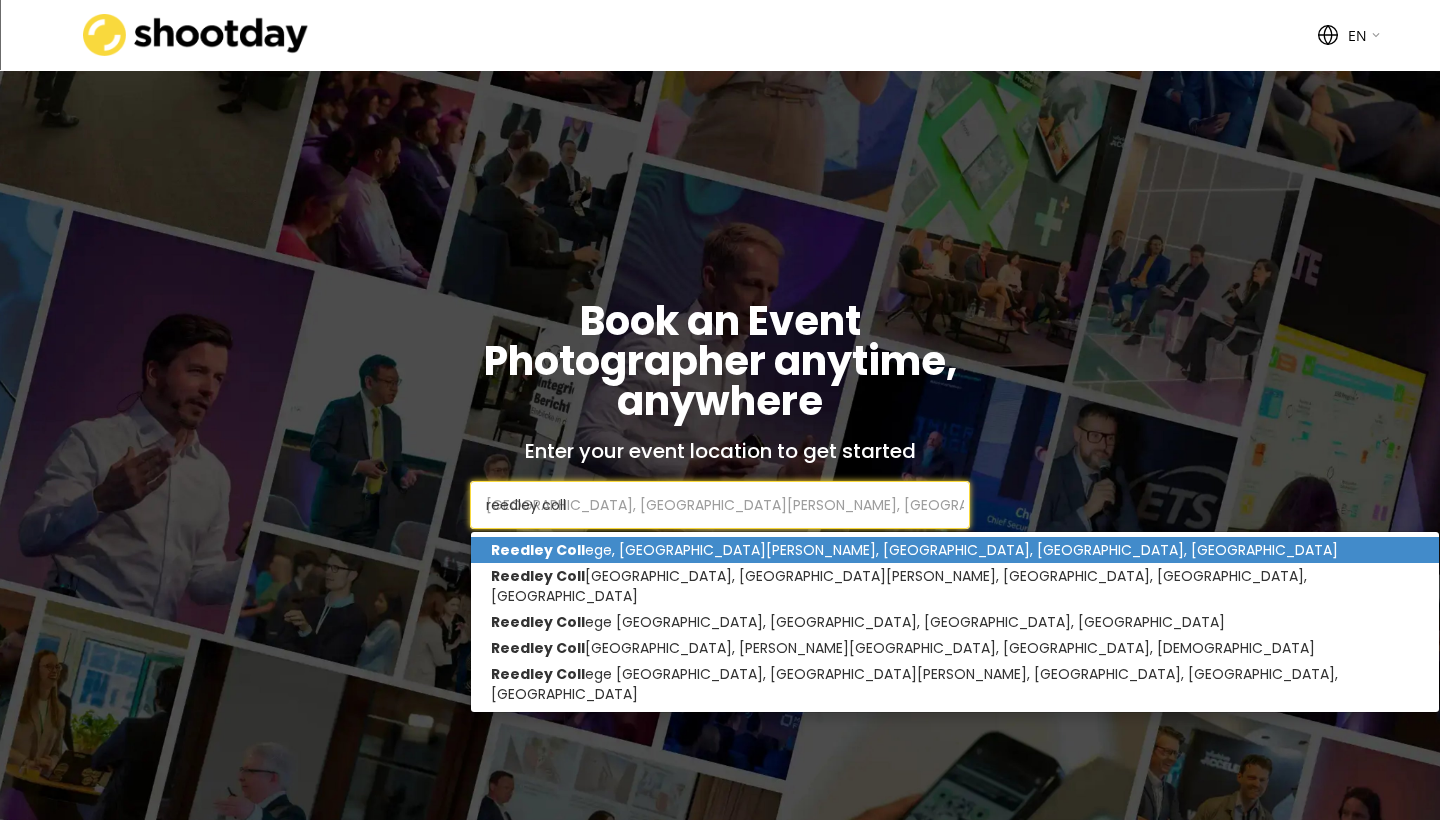 click on "Reedley [GEOGRAPHIC_DATA], [GEOGRAPHIC_DATA][PERSON_NAME], [GEOGRAPHIC_DATA], [GEOGRAPHIC_DATA], [GEOGRAPHIC_DATA]" at bounding box center [955, 550] 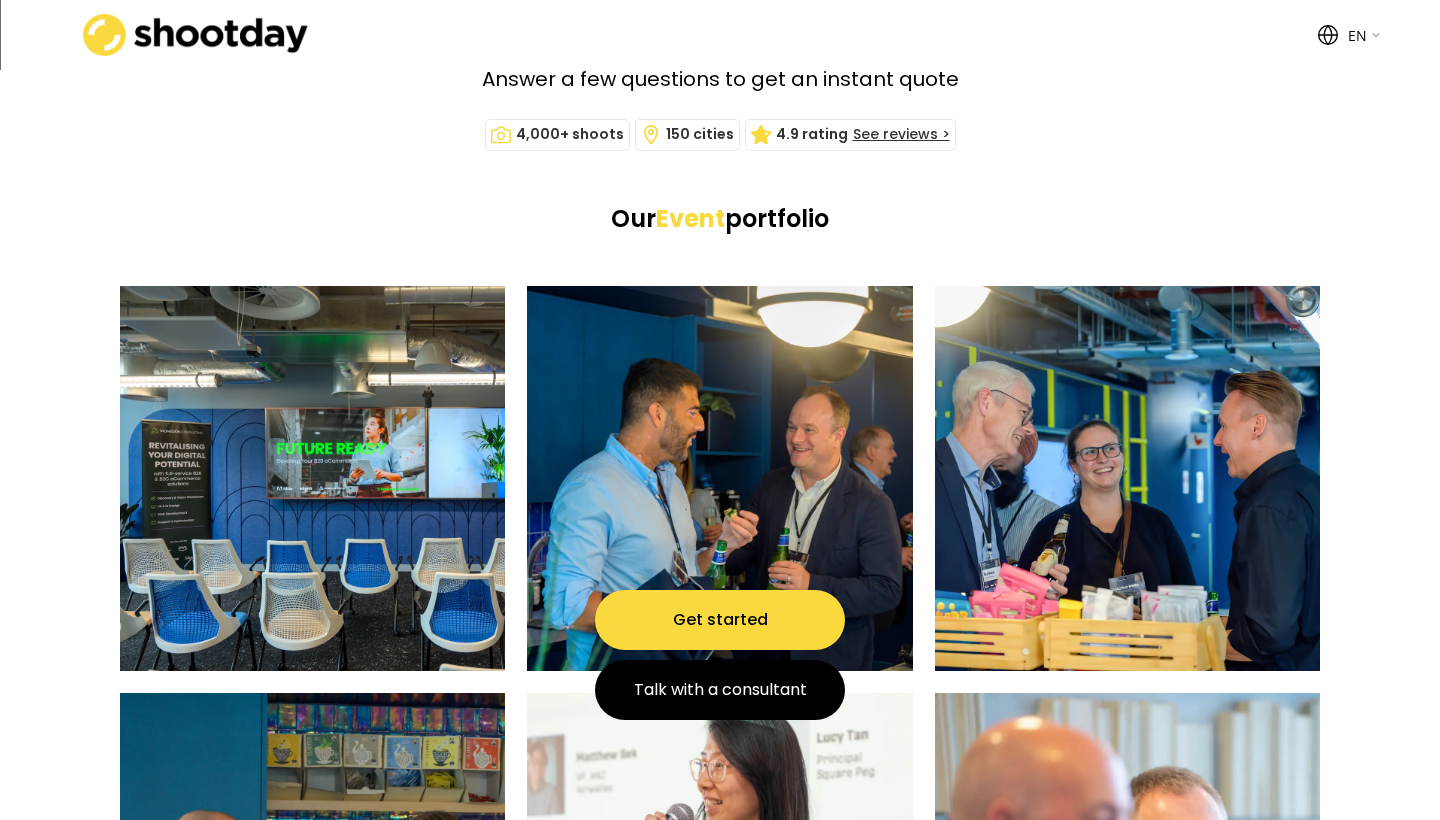 scroll, scrollTop: 142, scrollLeft: 0, axis: vertical 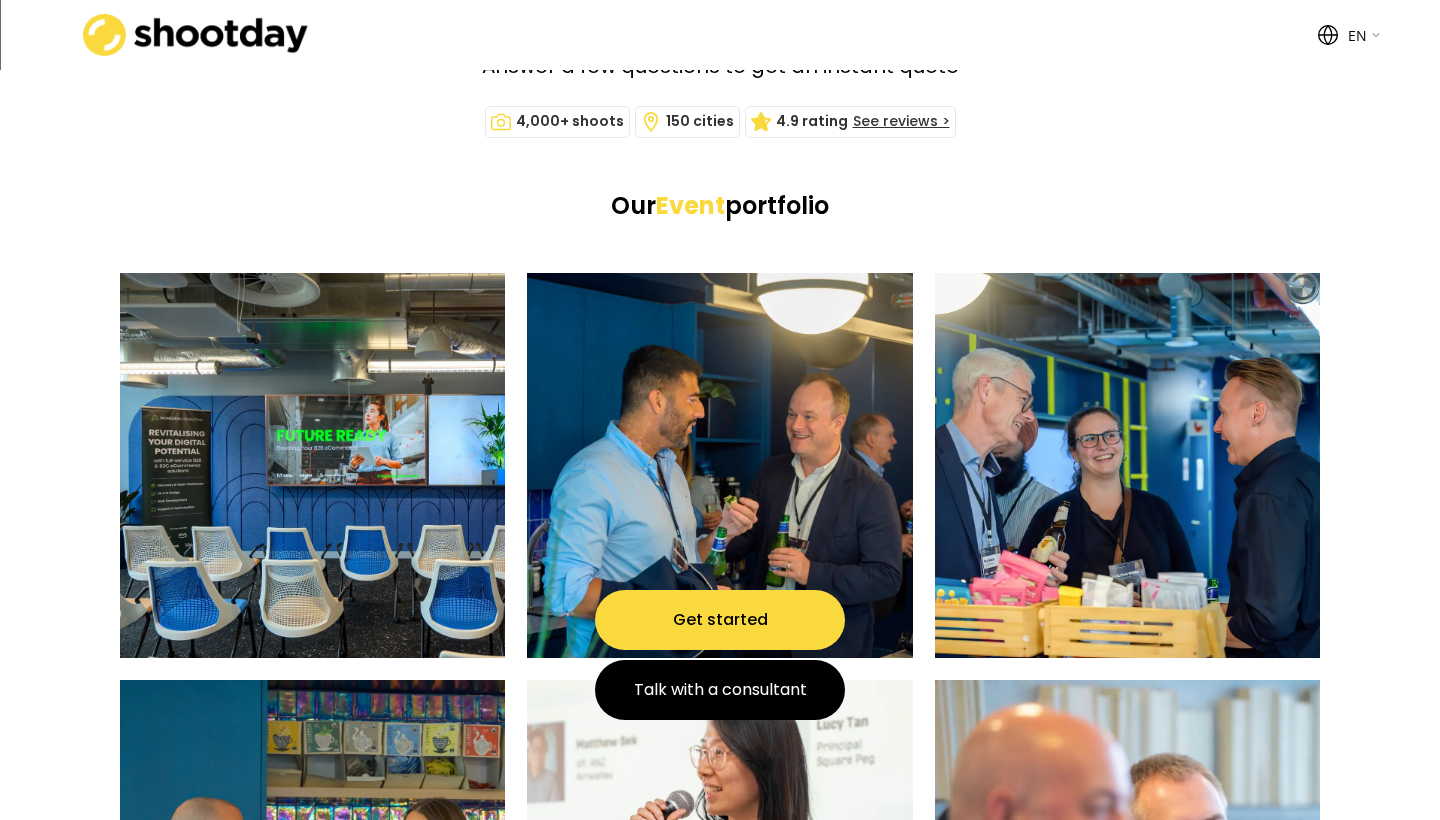 click on "Get started" at bounding box center (720, 620) 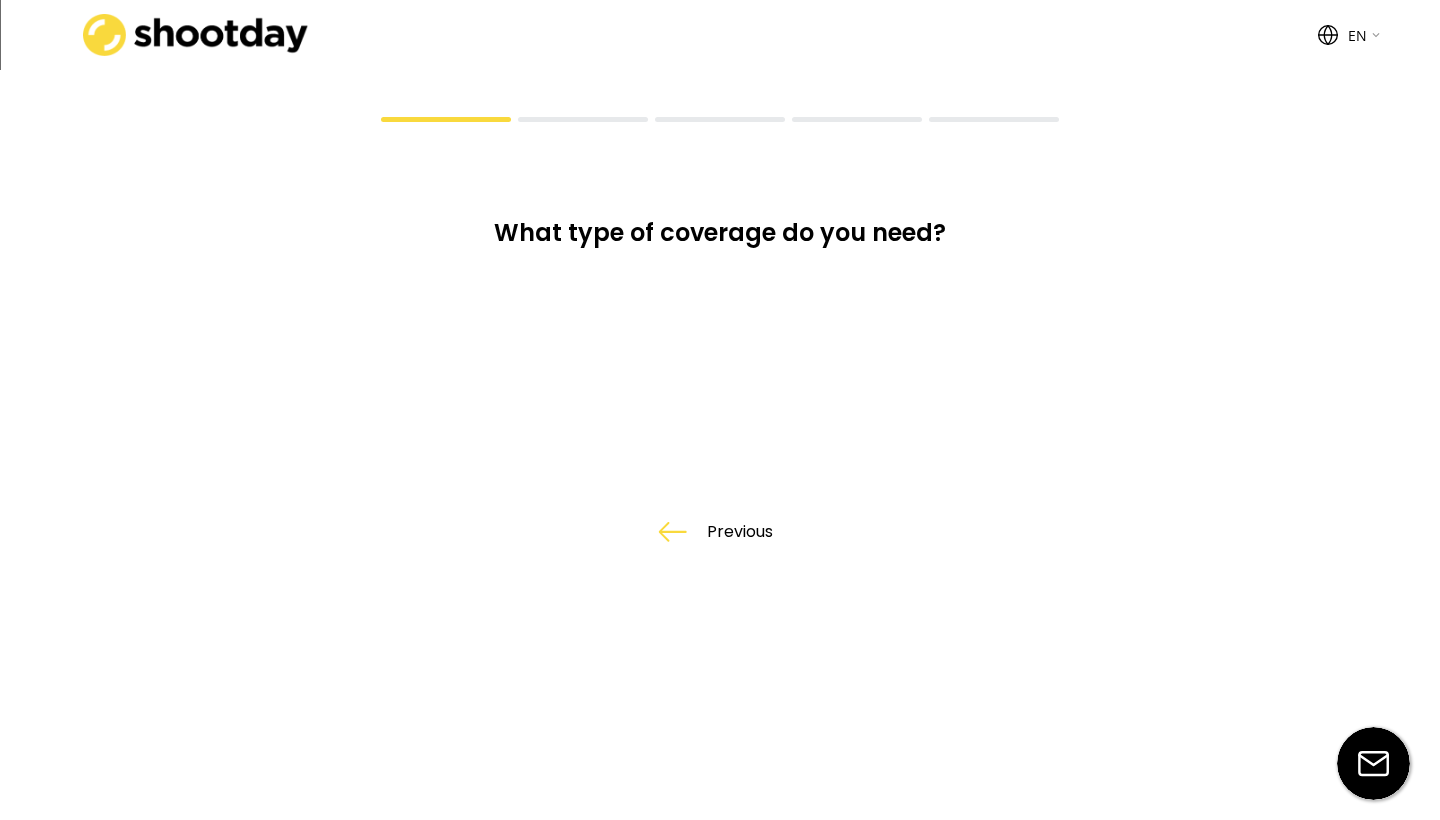 scroll, scrollTop: 0, scrollLeft: 0, axis: both 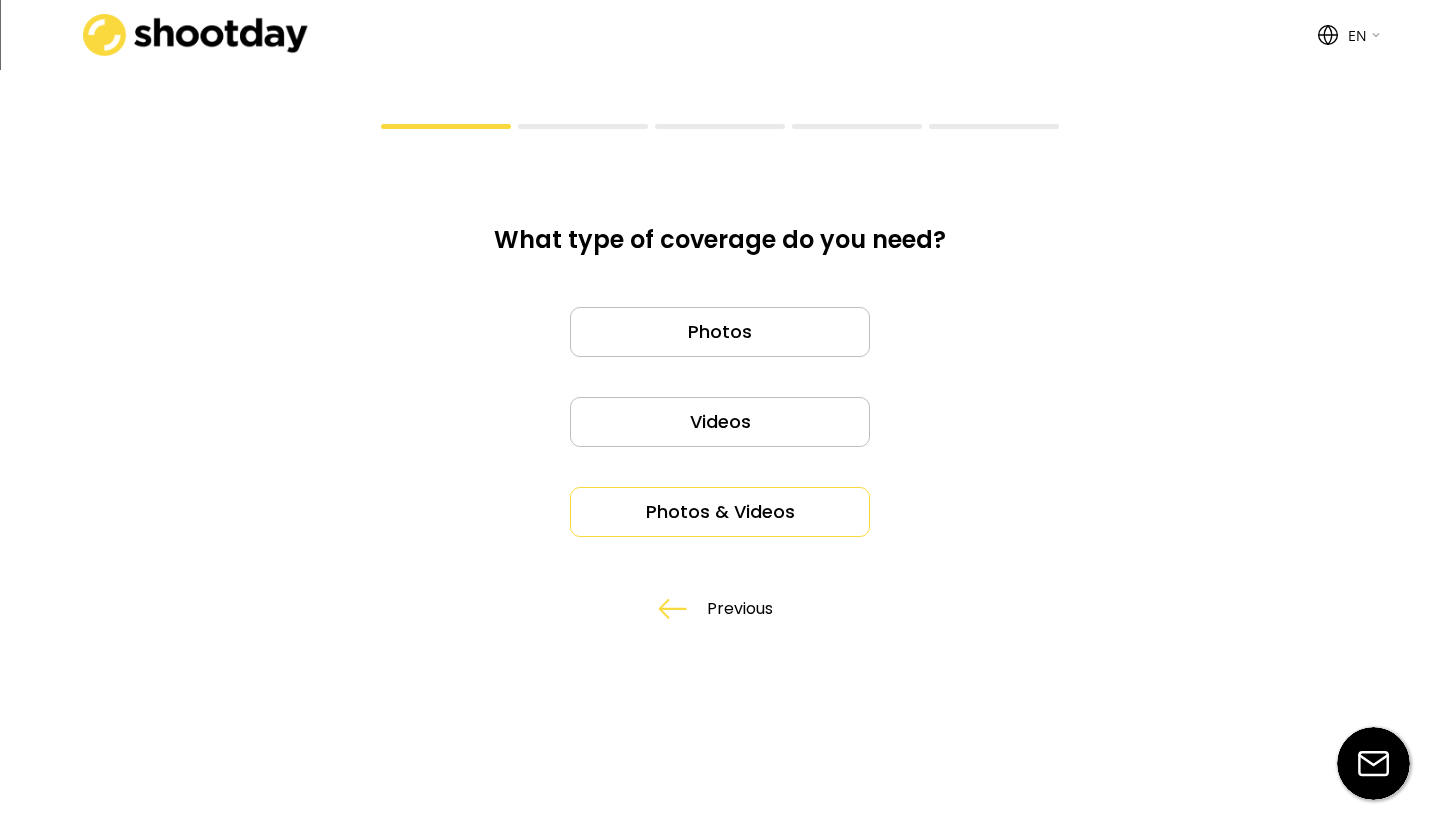 click on "Photos & Videos" at bounding box center (720, 512) 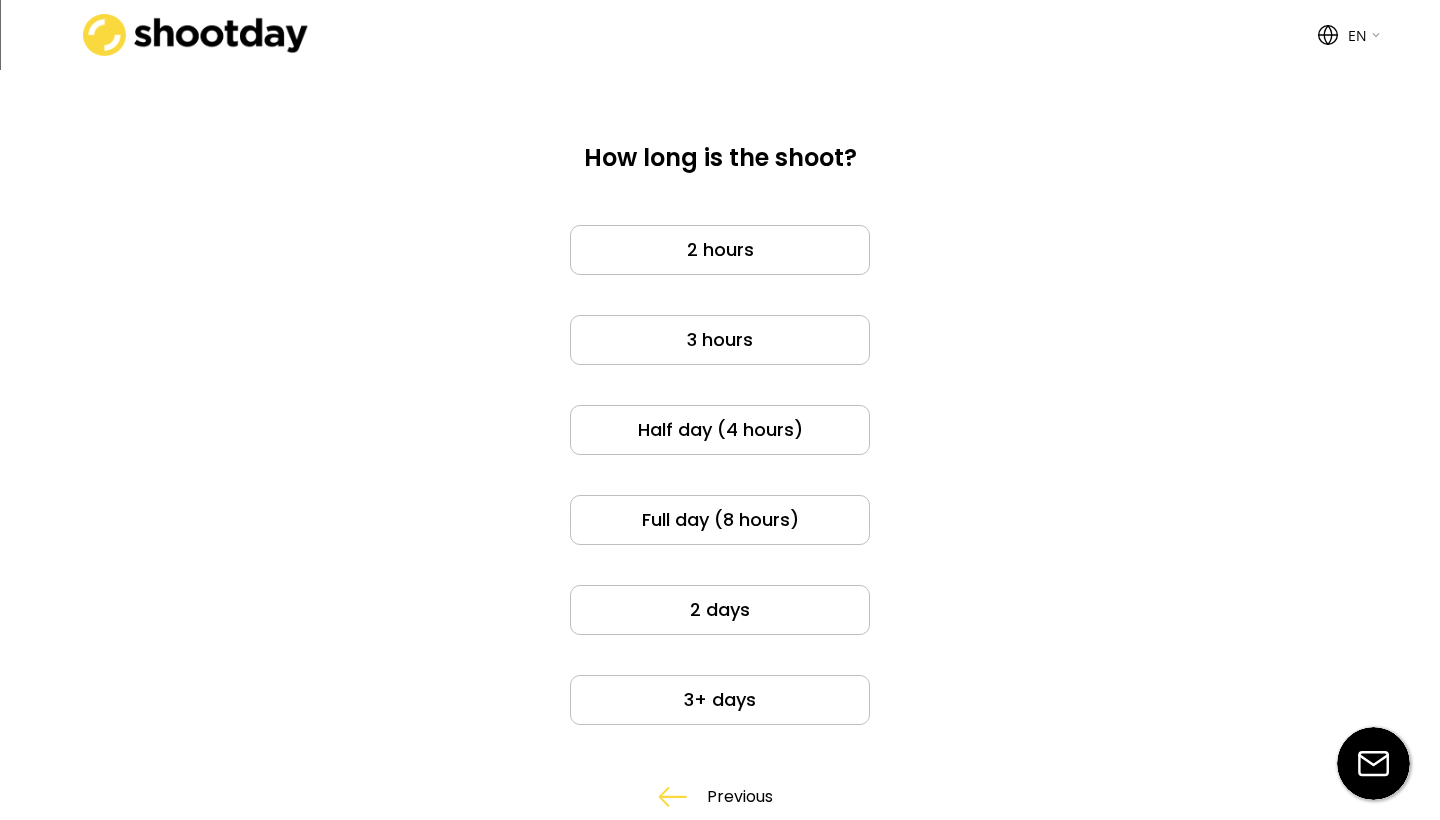 scroll, scrollTop: 141, scrollLeft: 0, axis: vertical 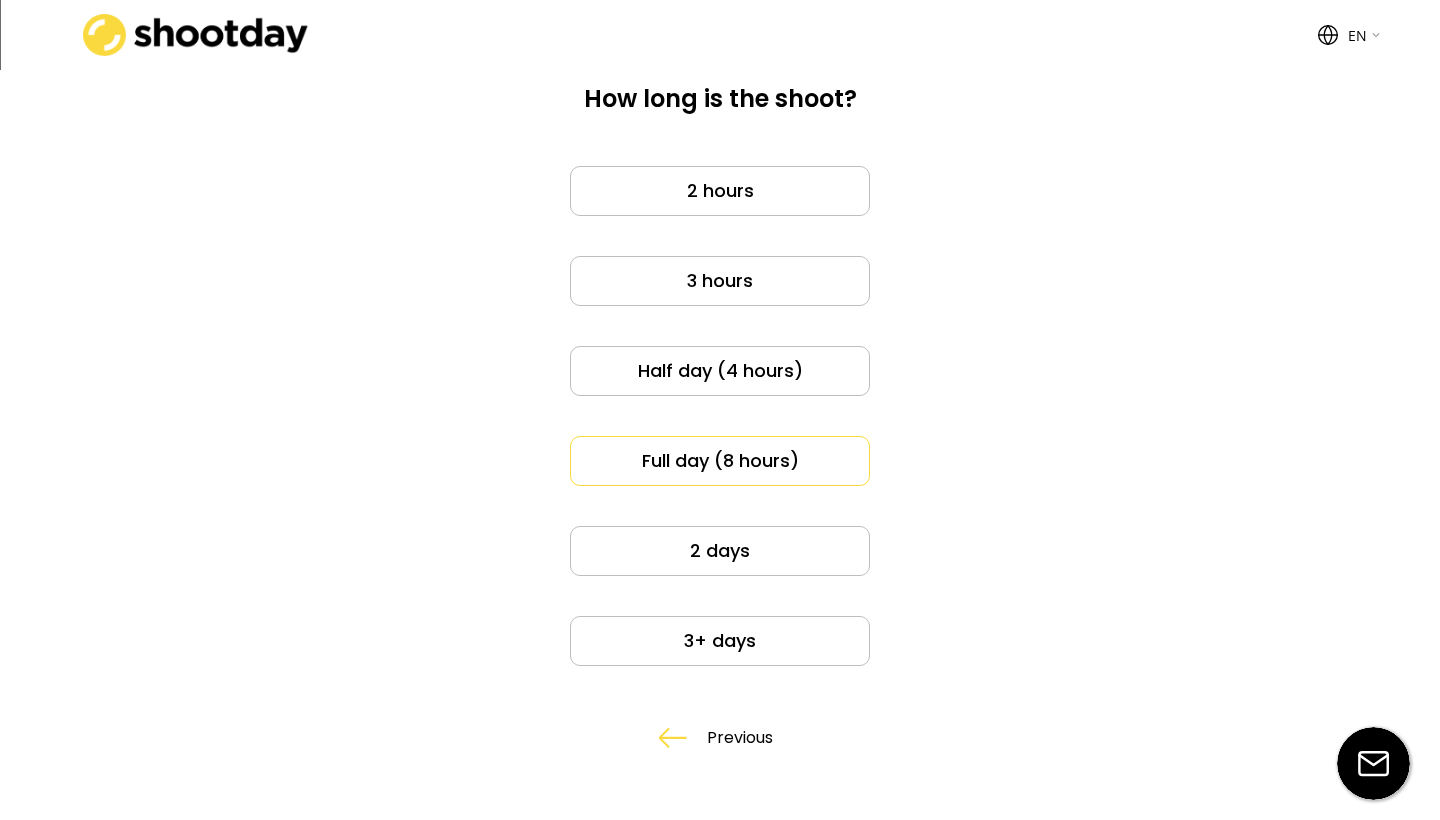 click on "Full day (8 hours)" at bounding box center [720, 461] 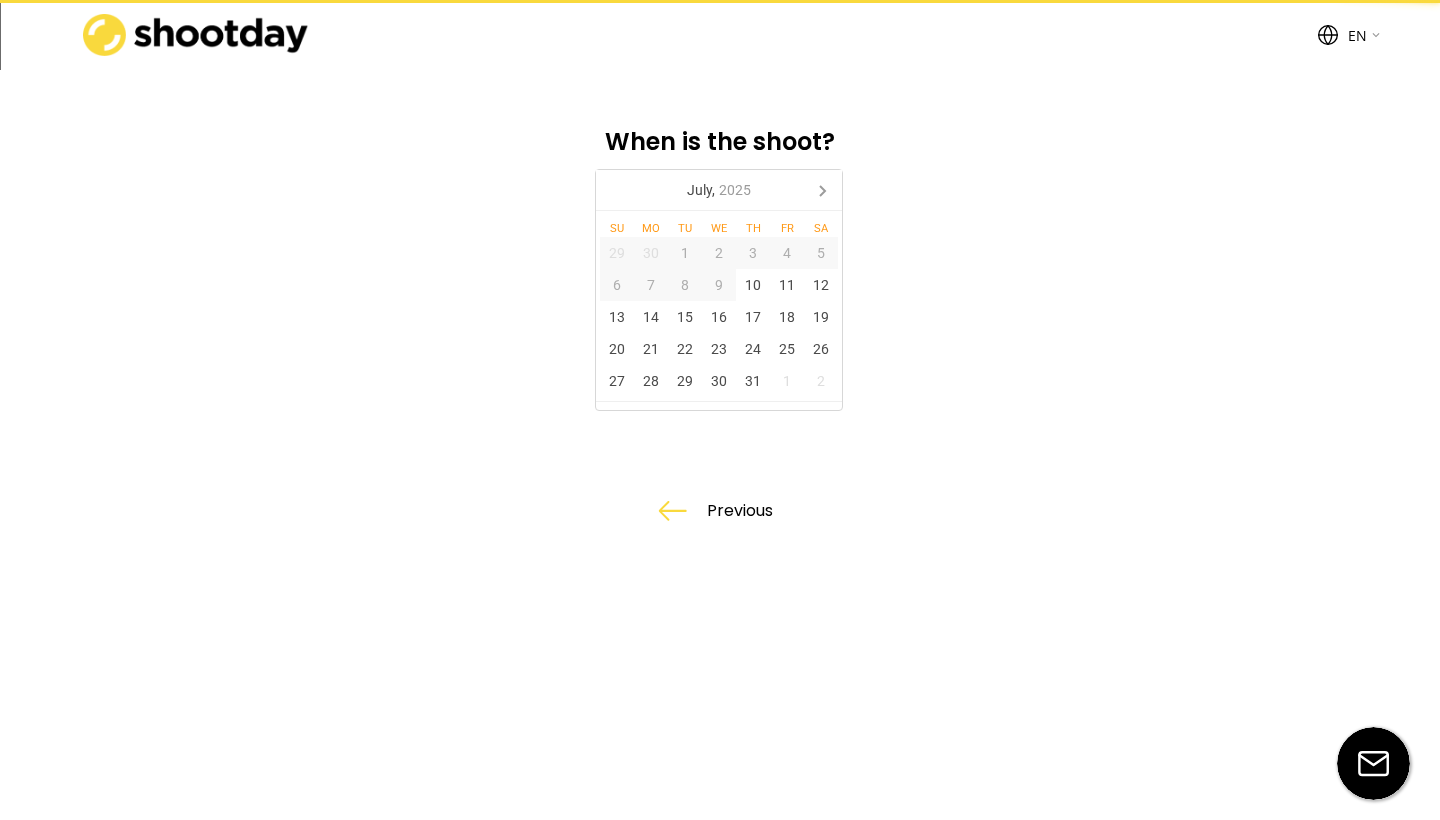 scroll, scrollTop: 0, scrollLeft: 0, axis: both 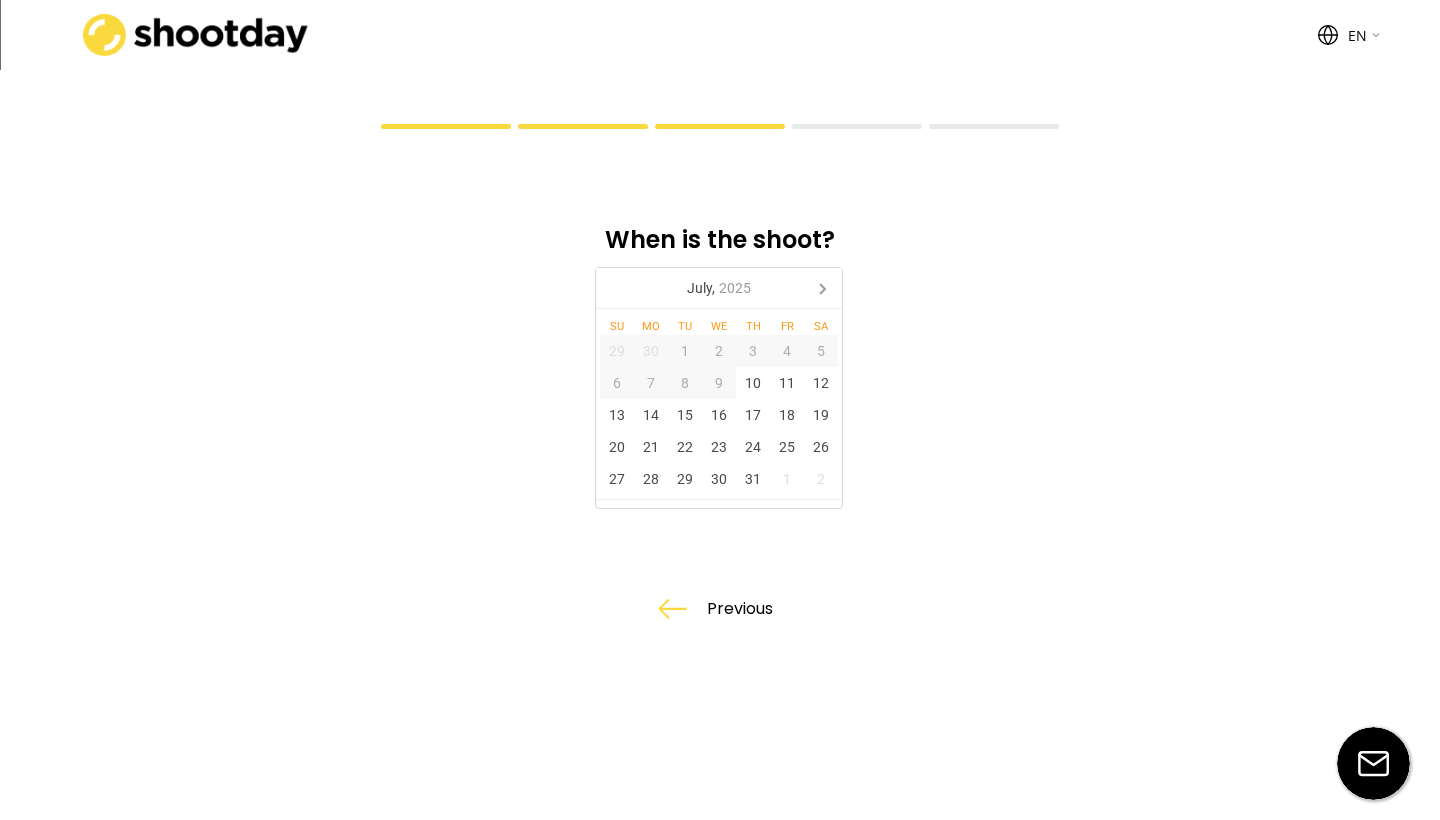 click 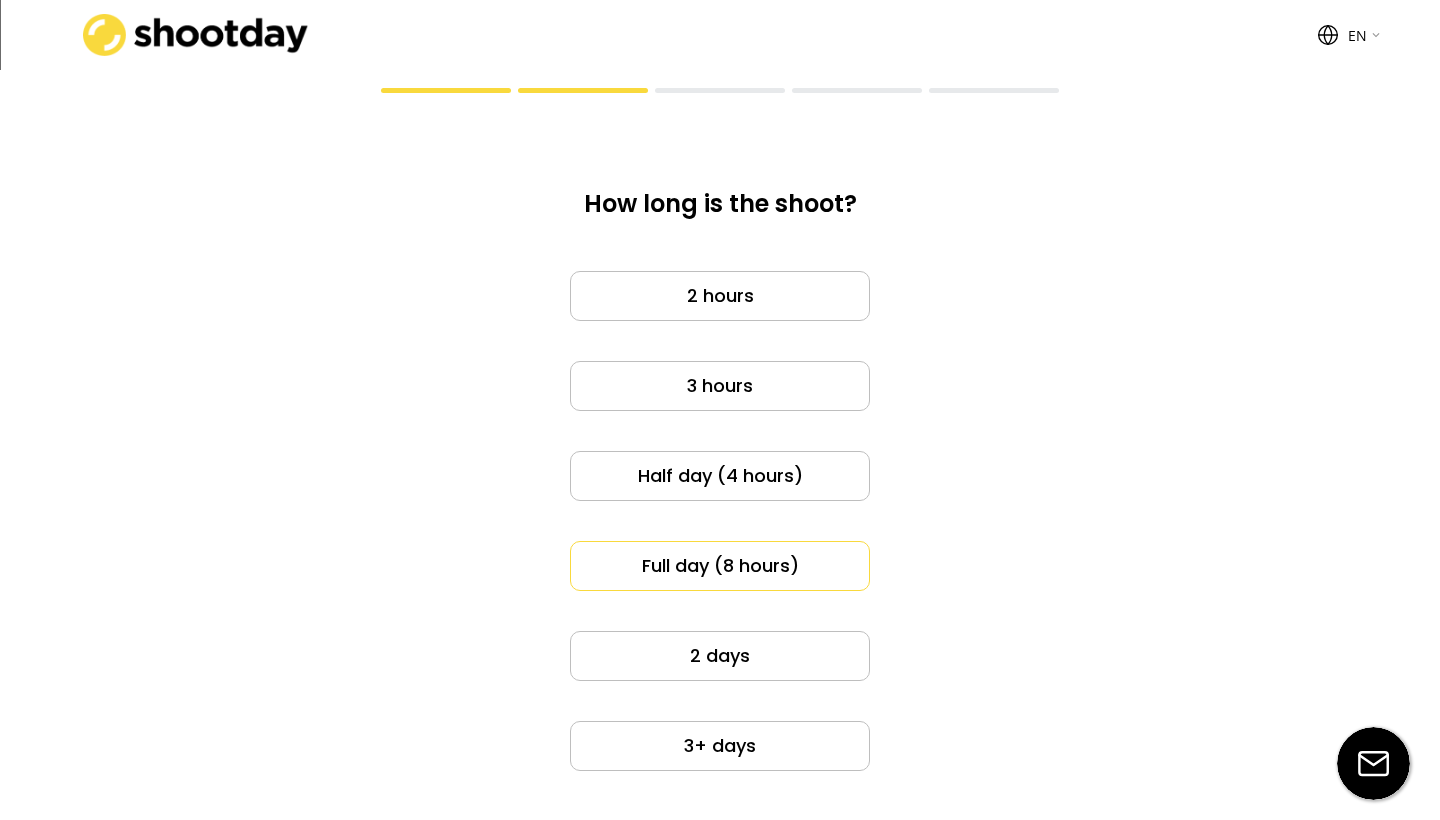 scroll, scrollTop: 41, scrollLeft: 0, axis: vertical 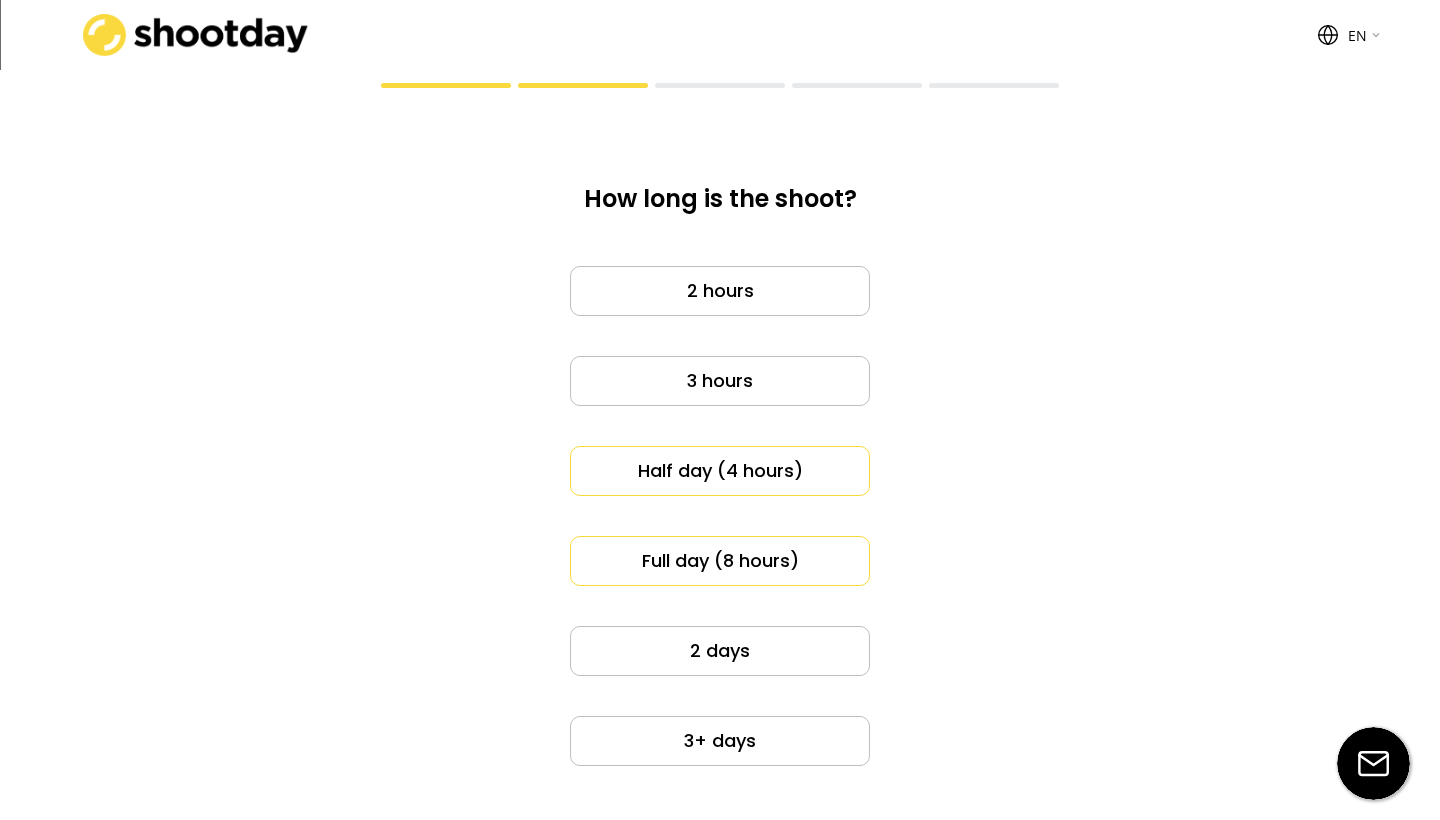 click on "Half day (4 hours)" at bounding box center (720, 471) 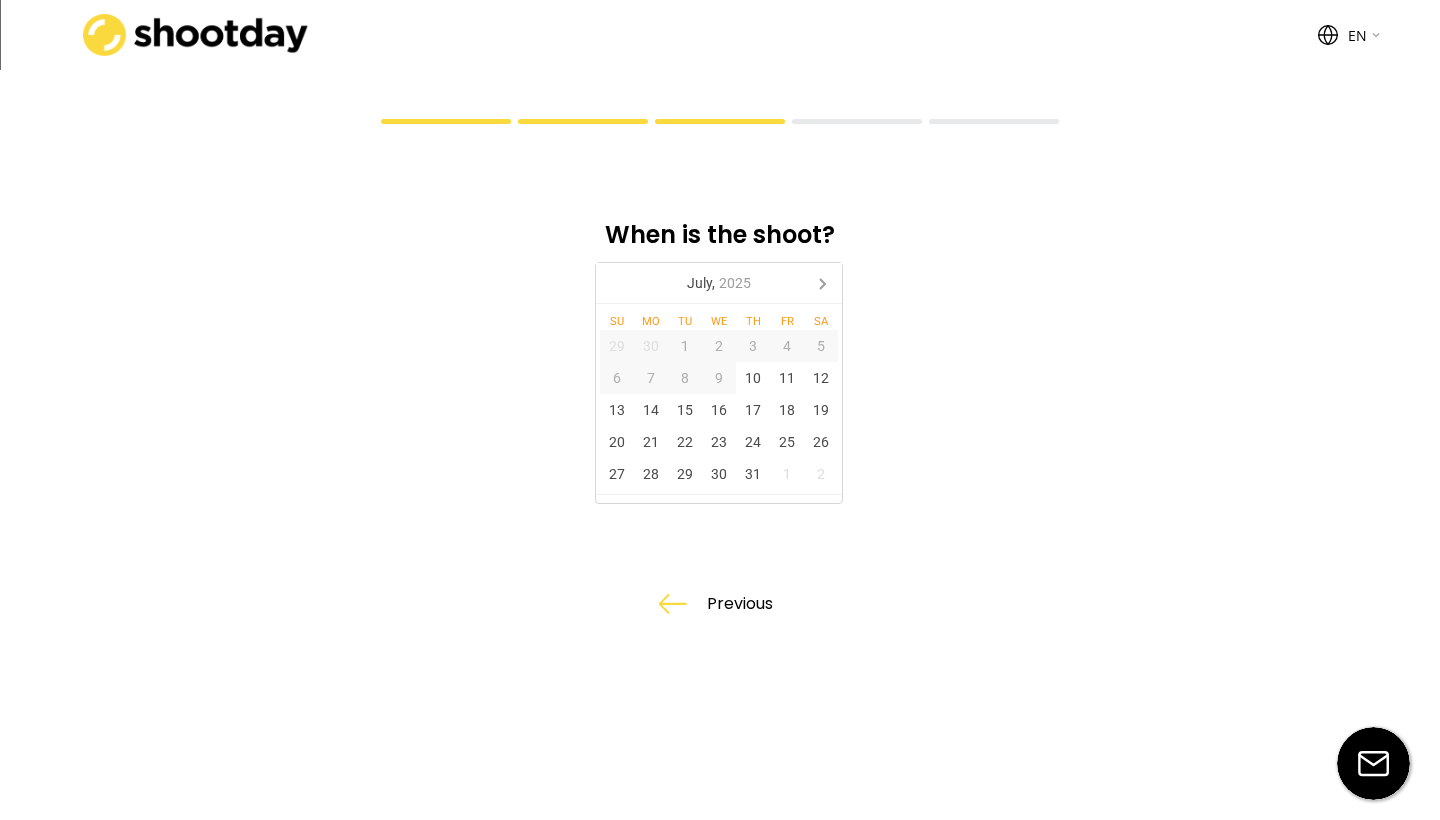 scroll, scrollTop: 0, scrollLeft: 0, axis: both 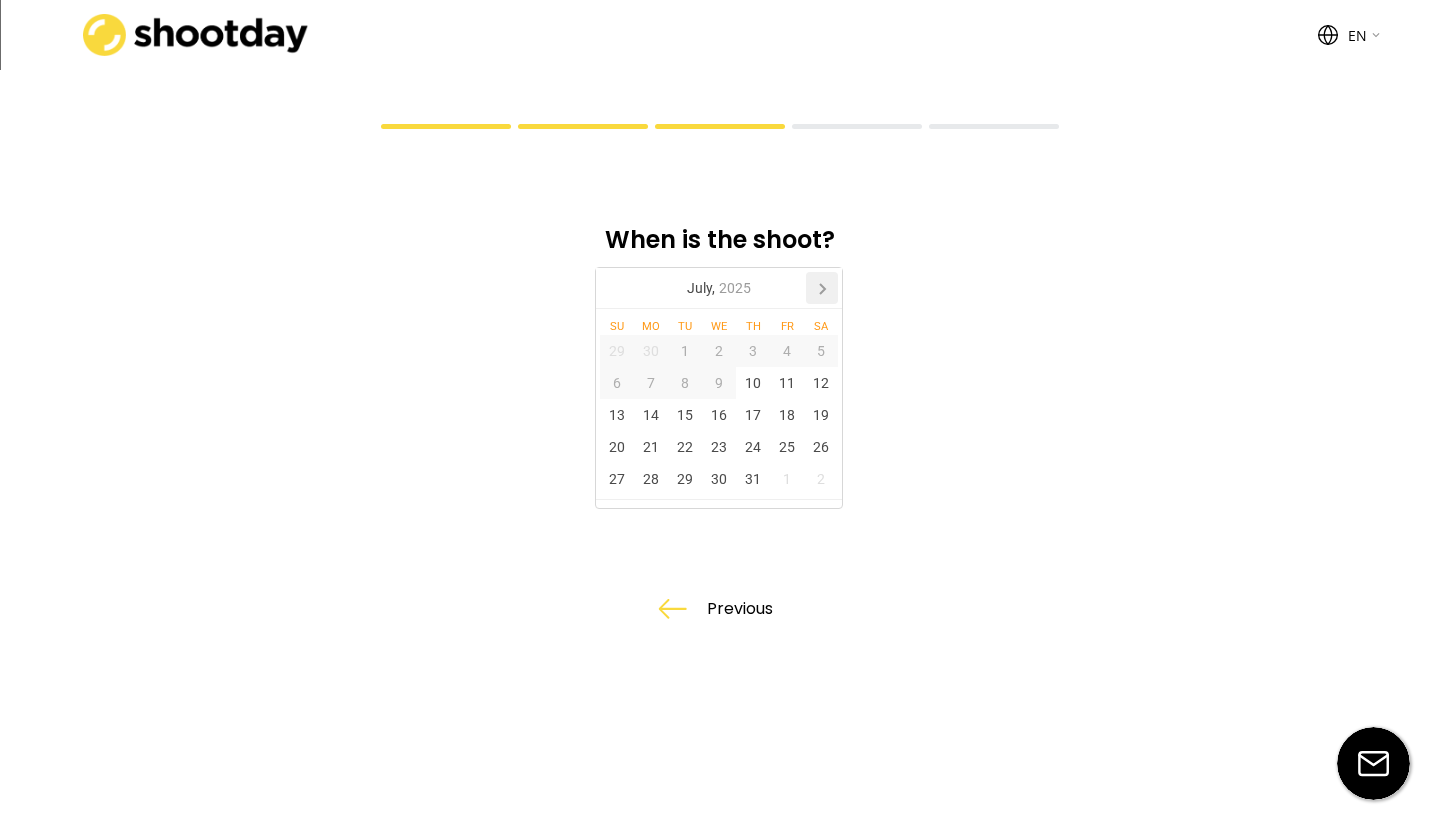 click 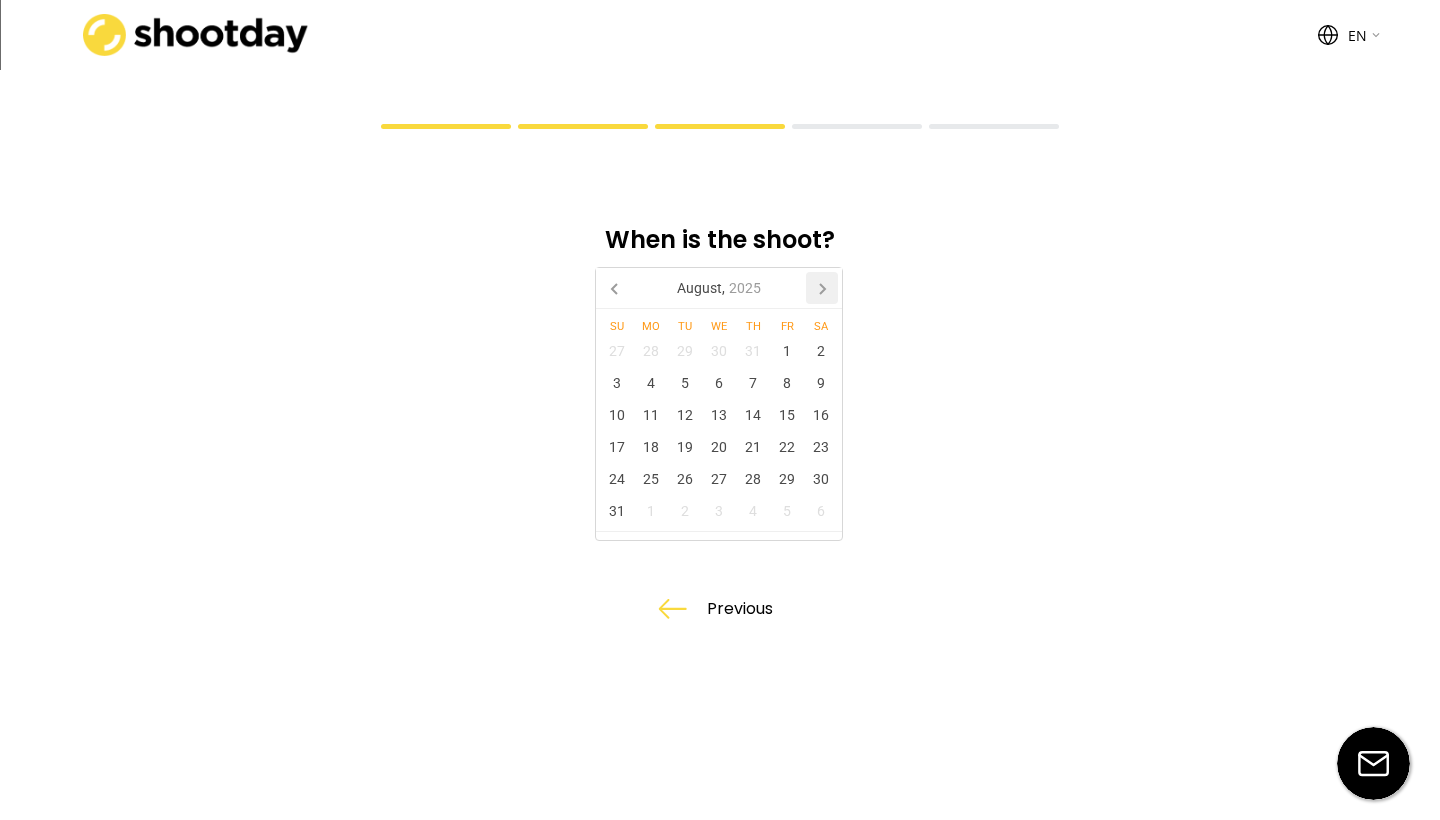 click 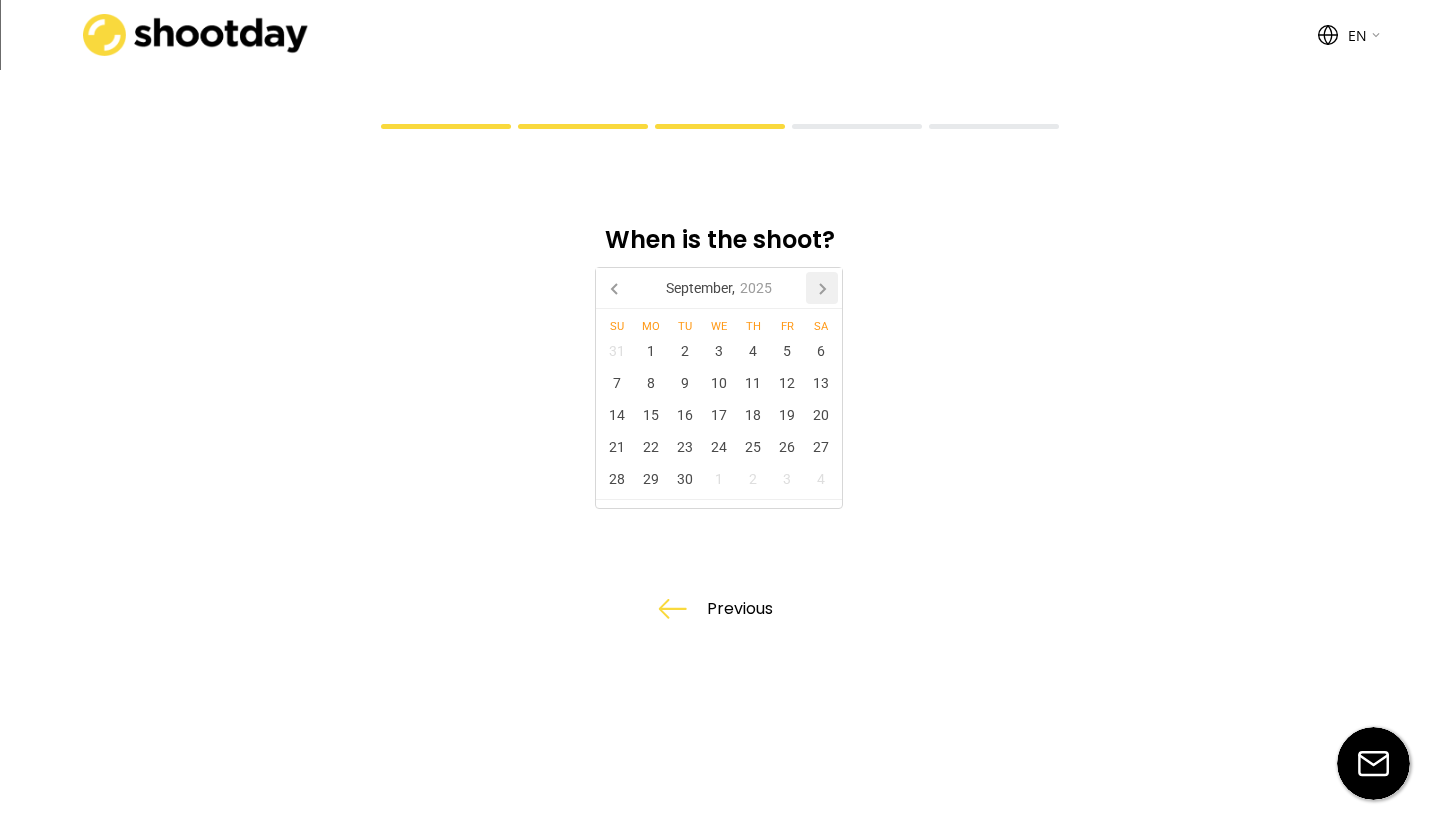 click 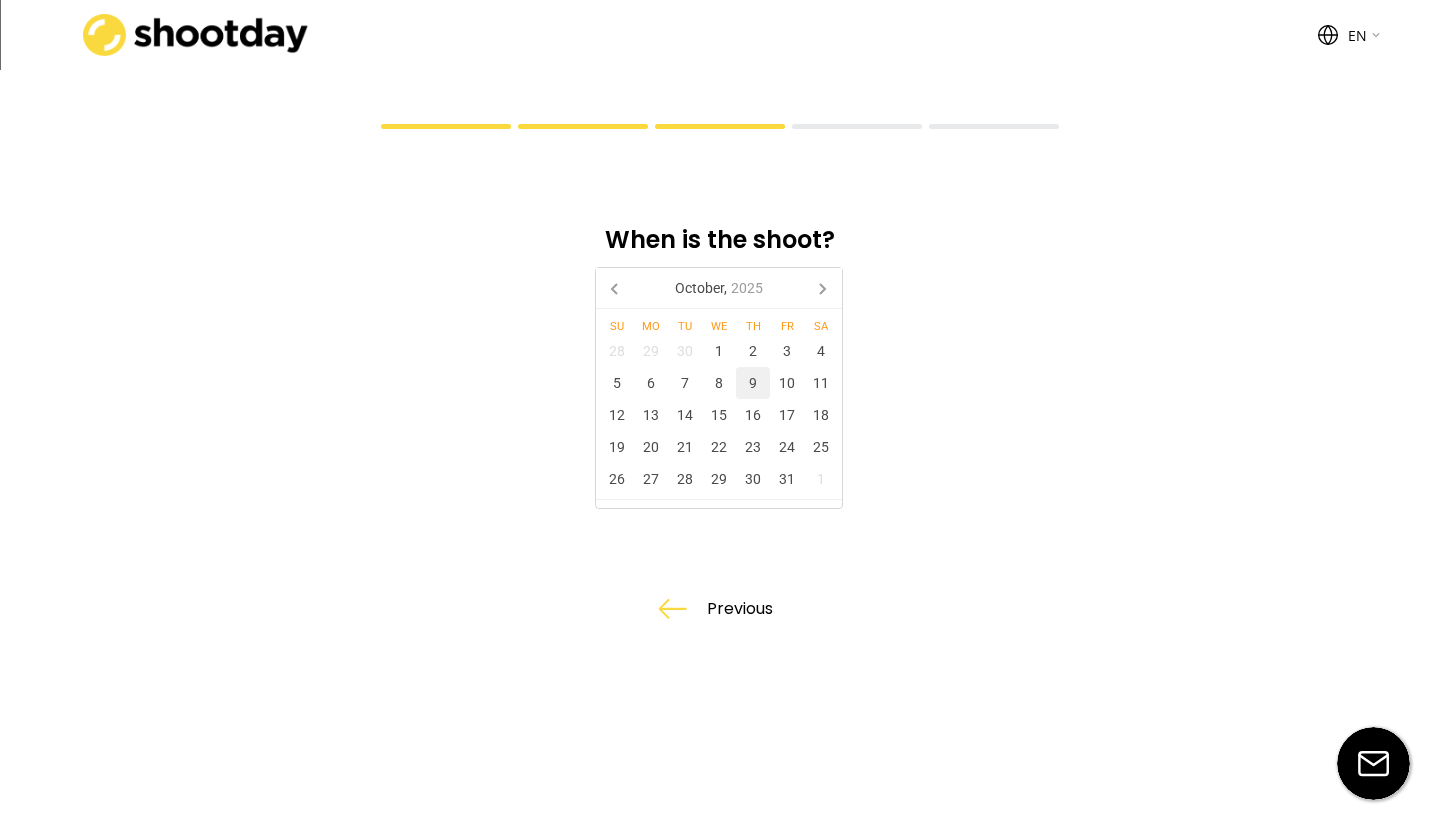 click on "9" at bounding box center (753, 383) 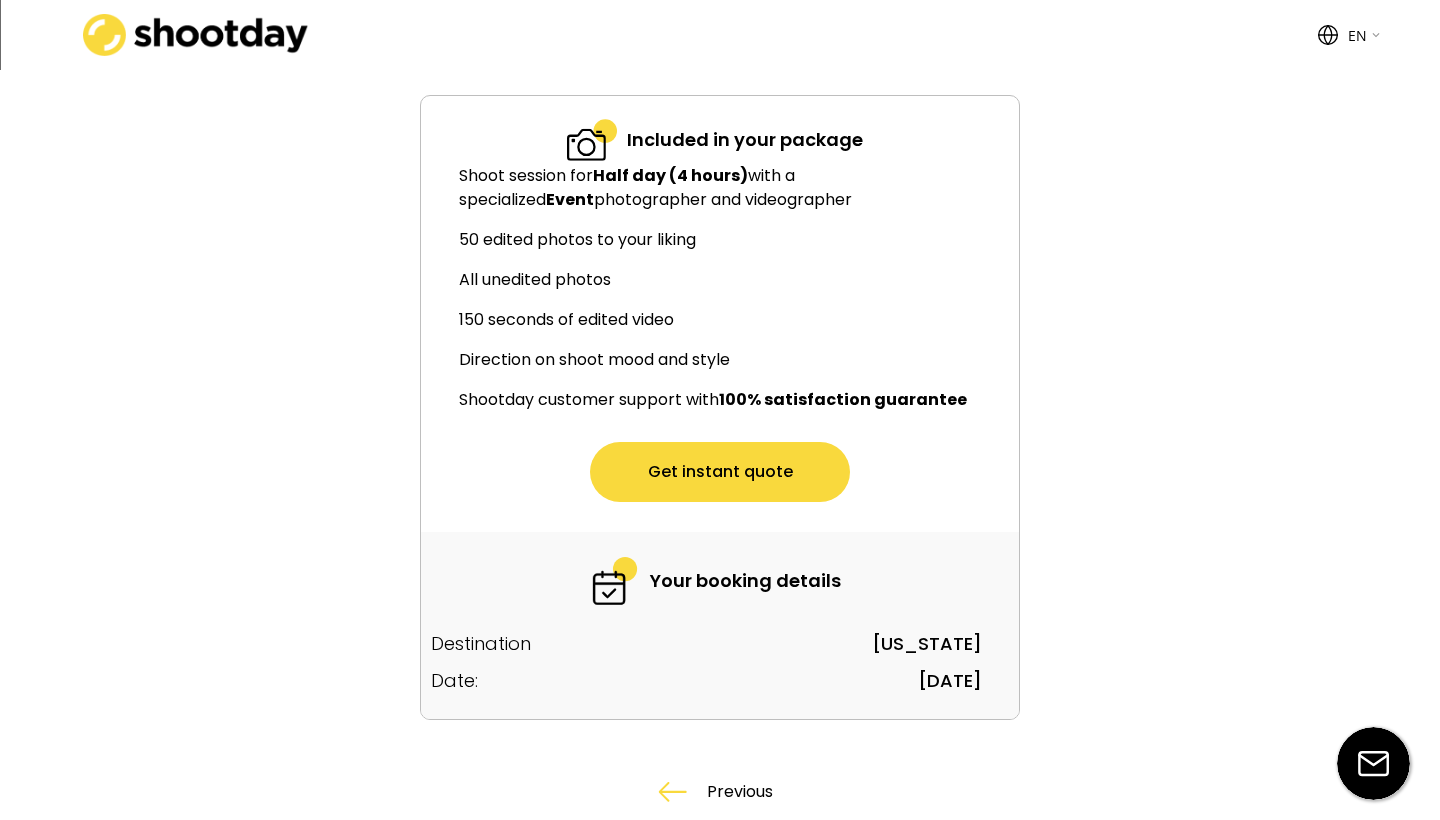 scroll, scrollTop: 210, scrollLeft: 0, axis: vertical 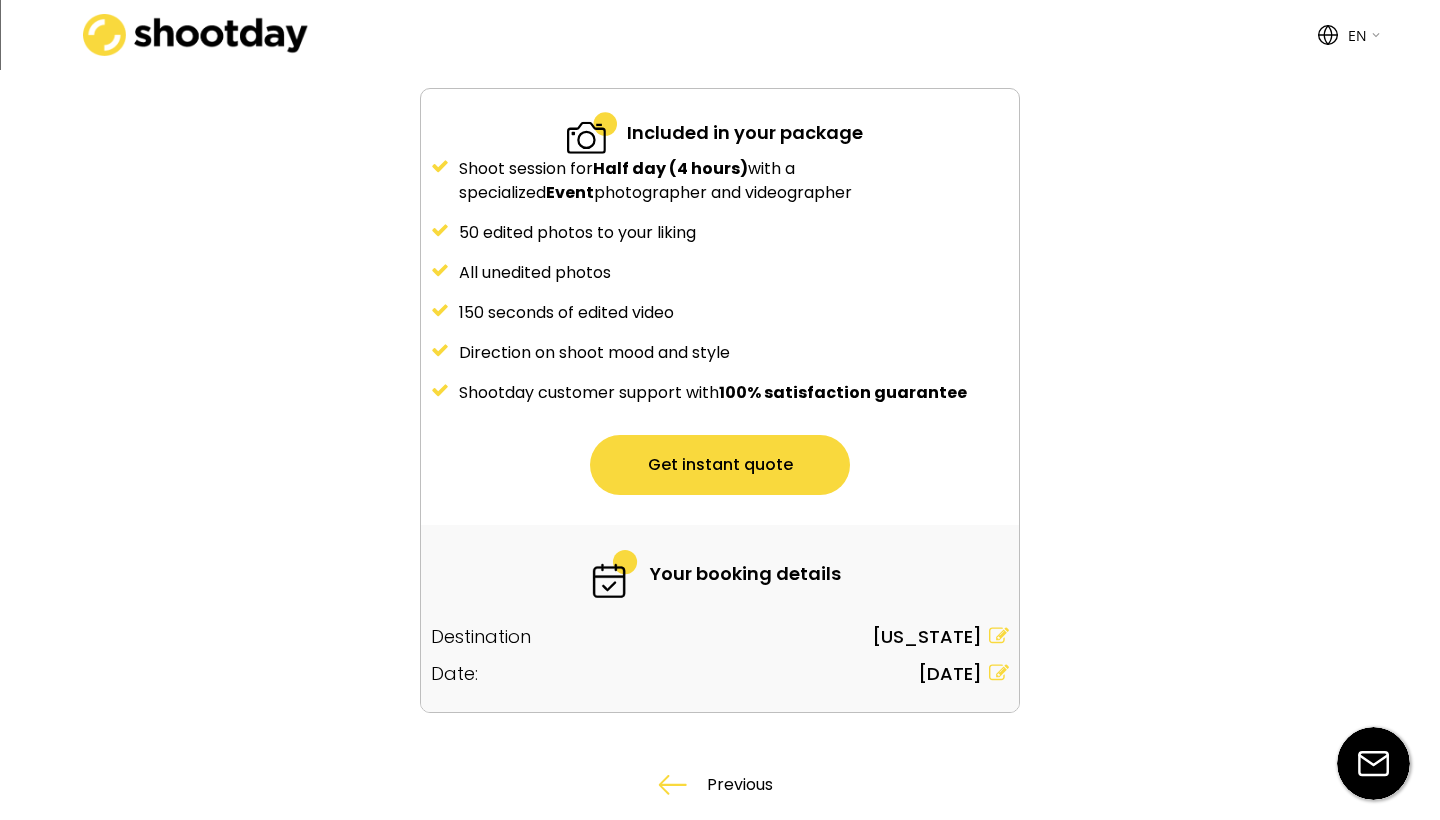 click on "Get instant quote" at bounding box center (720, 465) 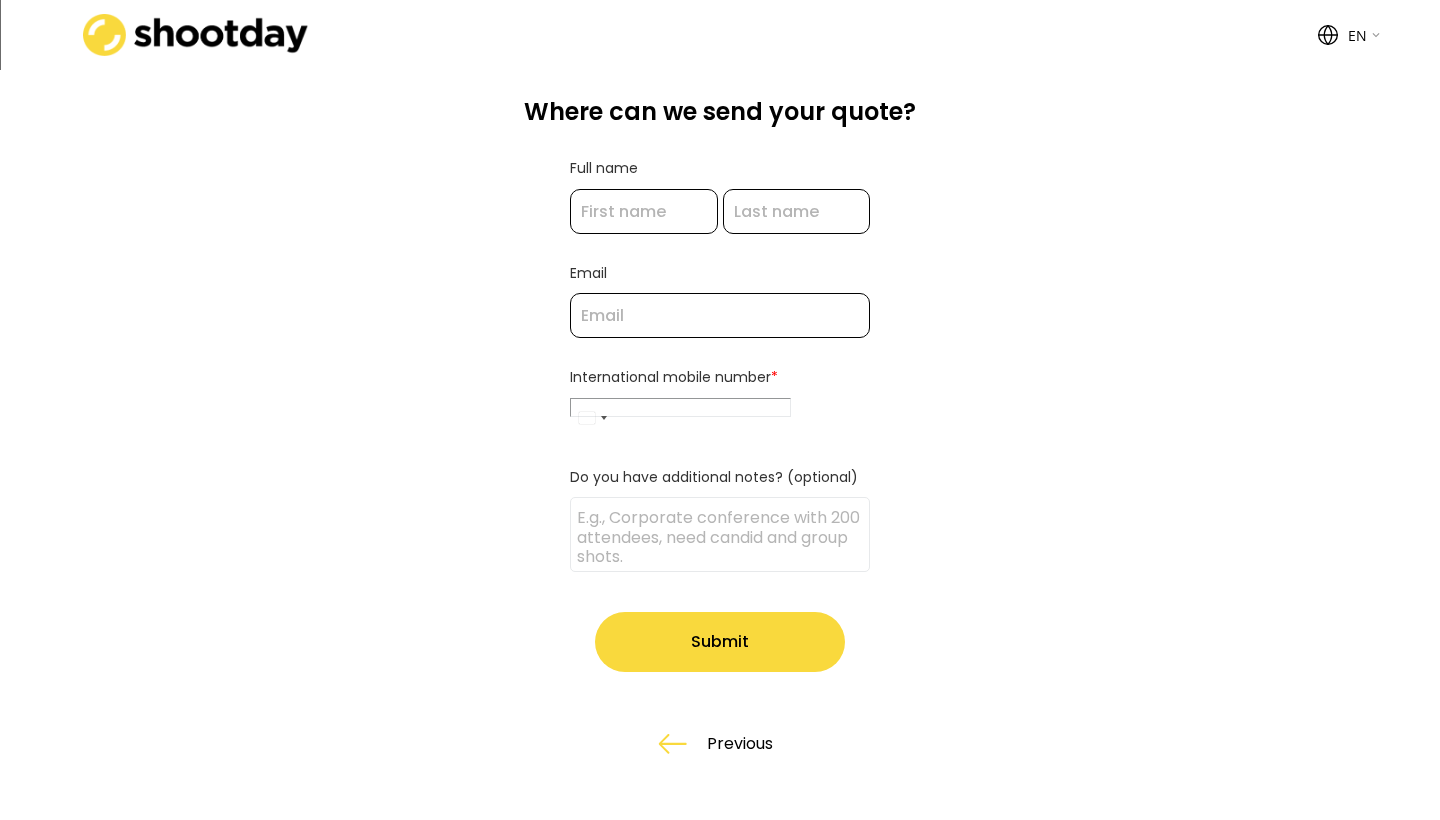 scroll, scrollTop: 0, scrollLeft: 0, axis: both 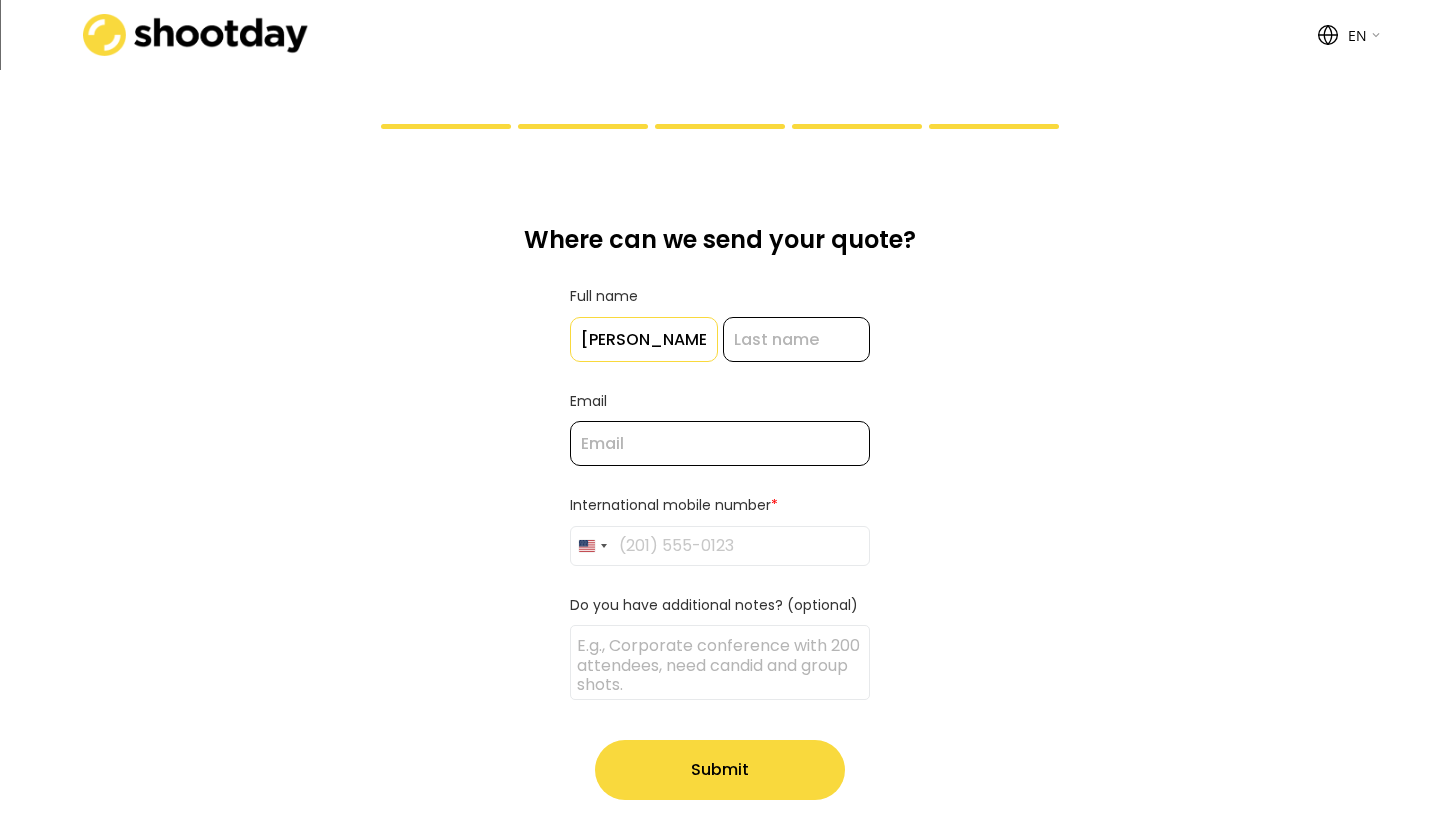 type on "[PERSON_NAME]" 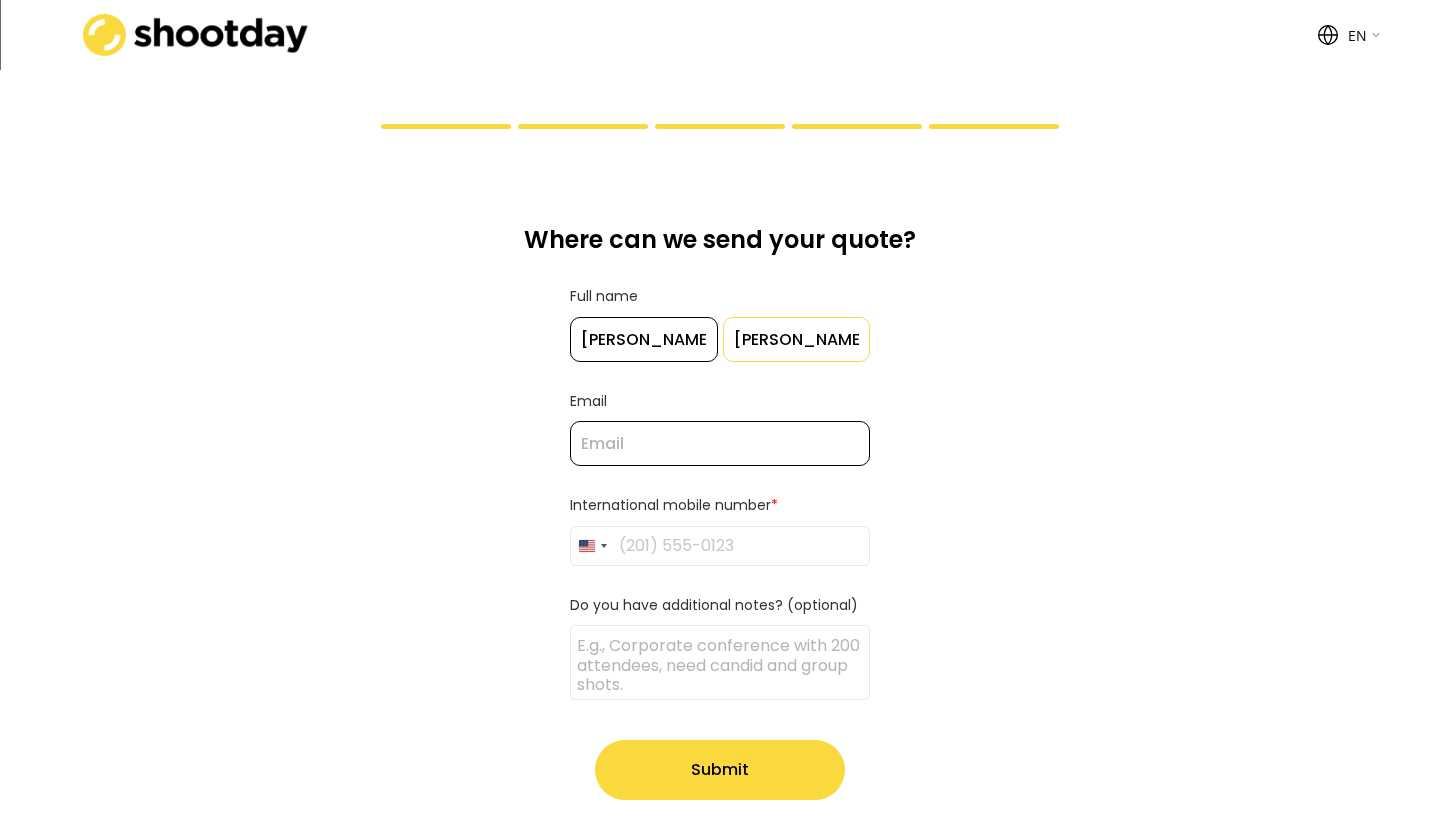 type on "[PERSON_NAME]" 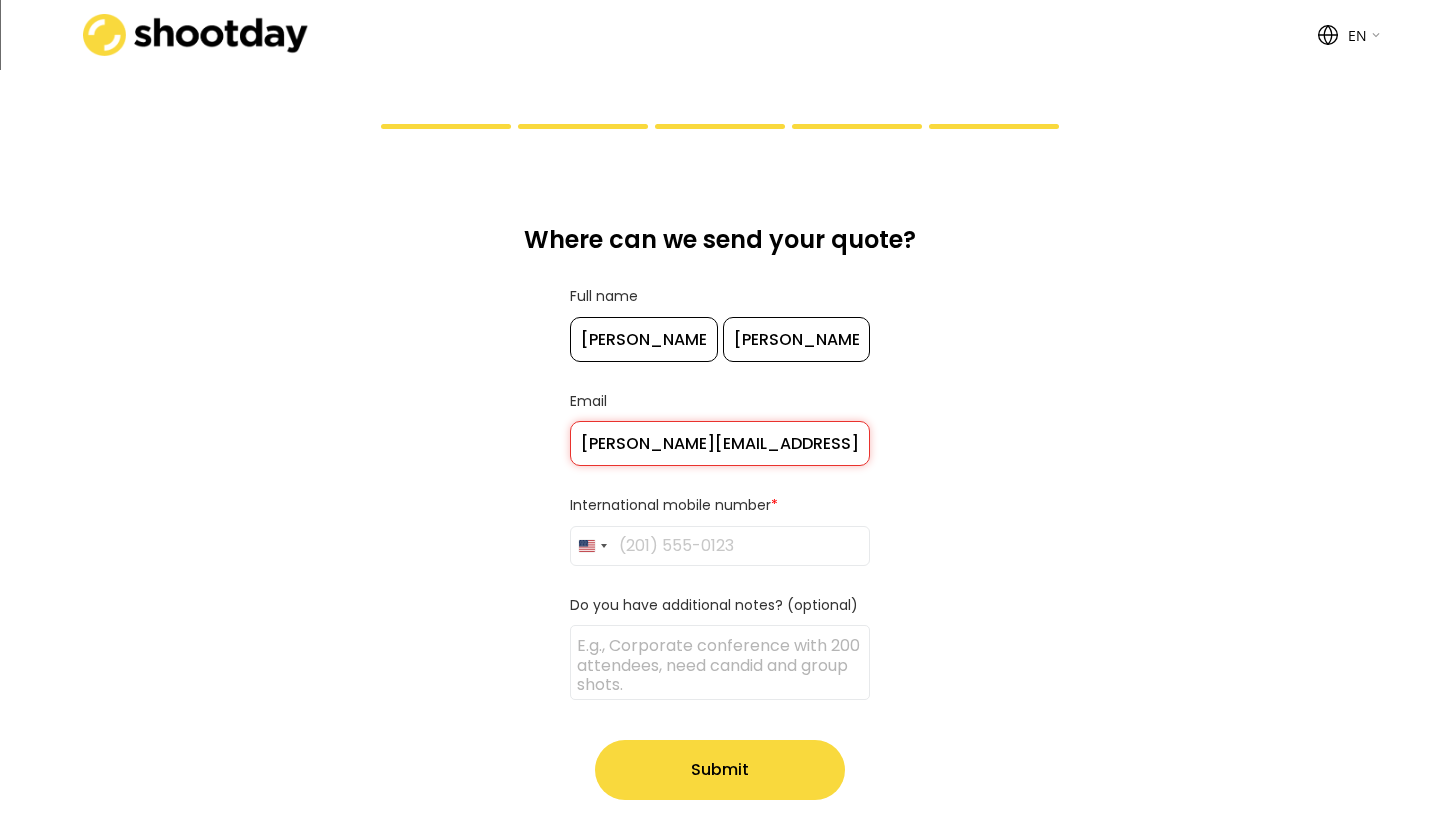 type on "[PERSON_NAME][EMAIL_ADDRESS][DOMAIN_NAME]" 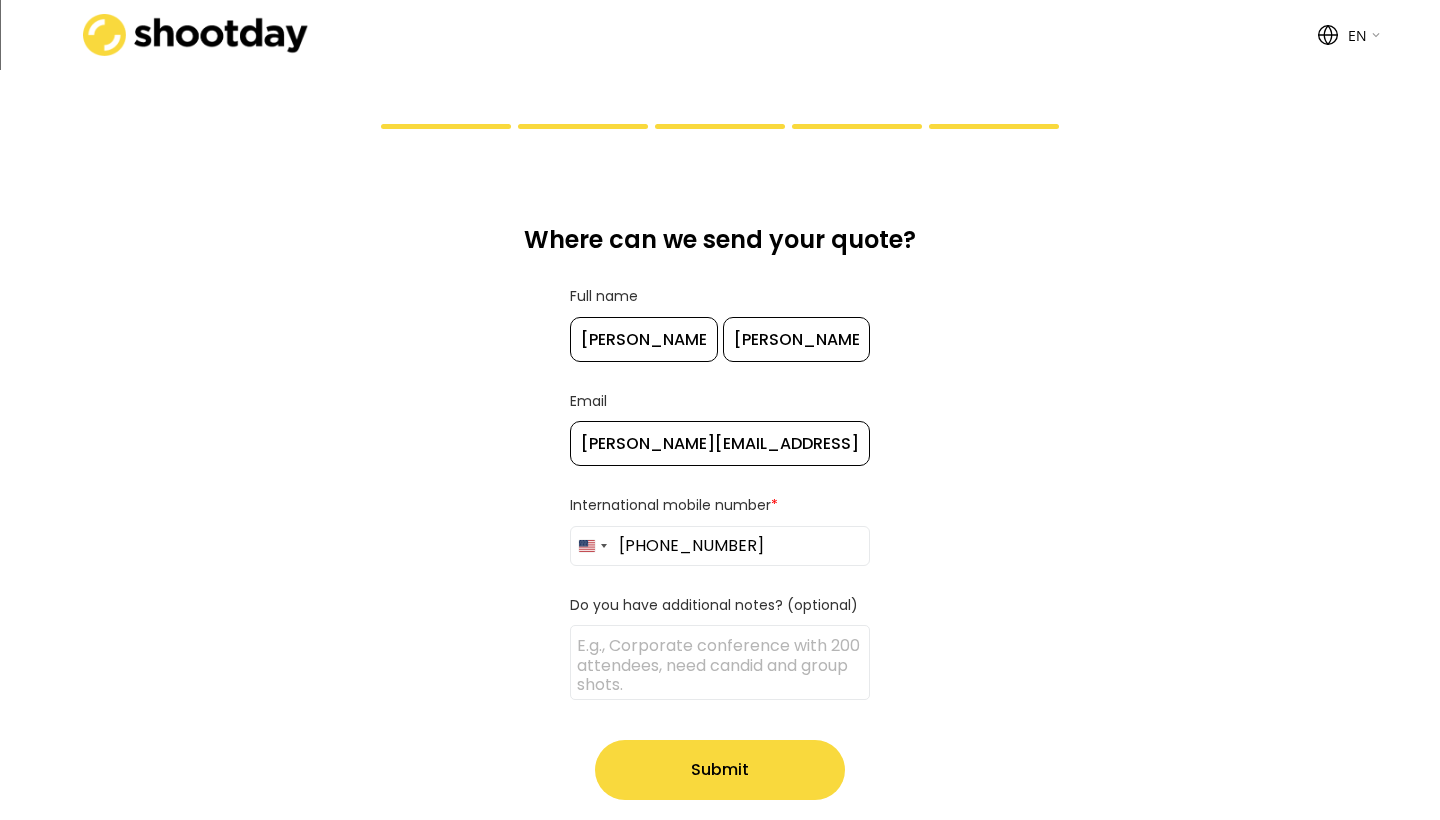 type on "[PHONE_NUMBER]" 